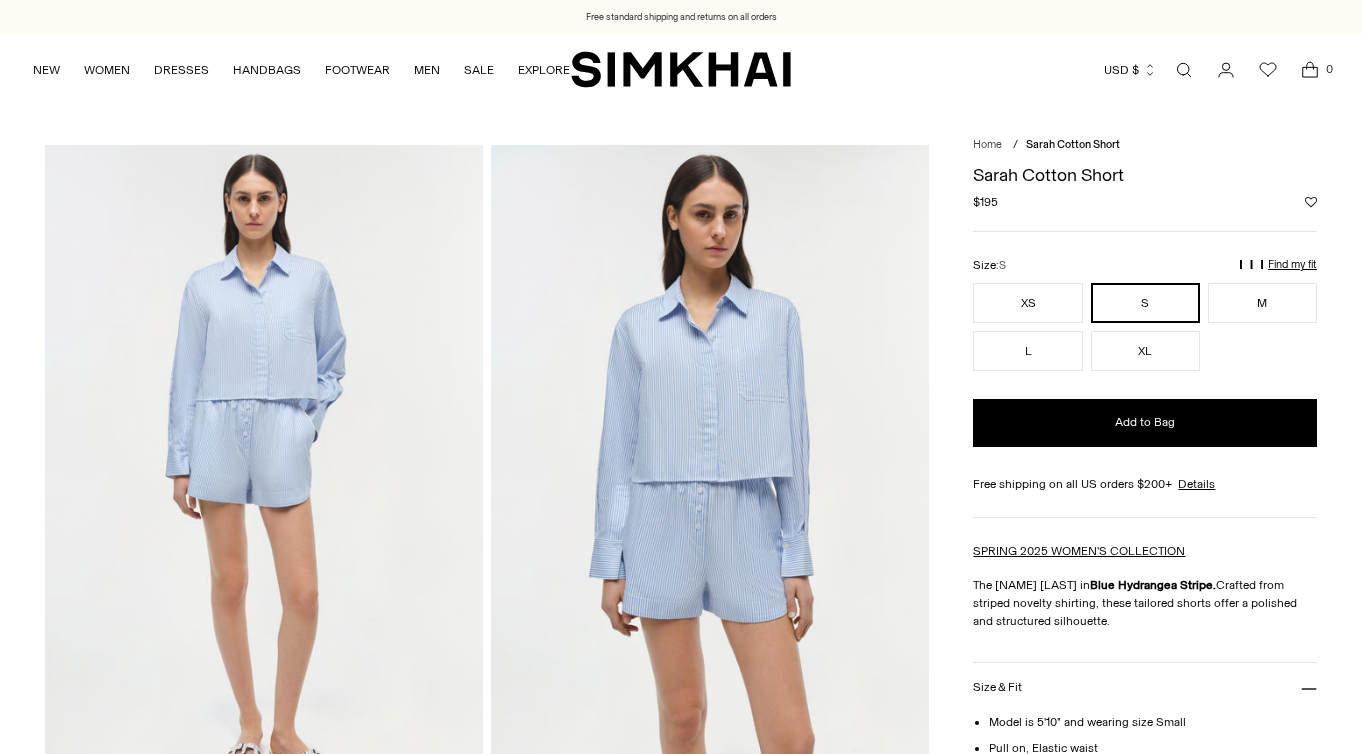 scroll, scrollTop: 0, scrollLeft: 0, axis: both 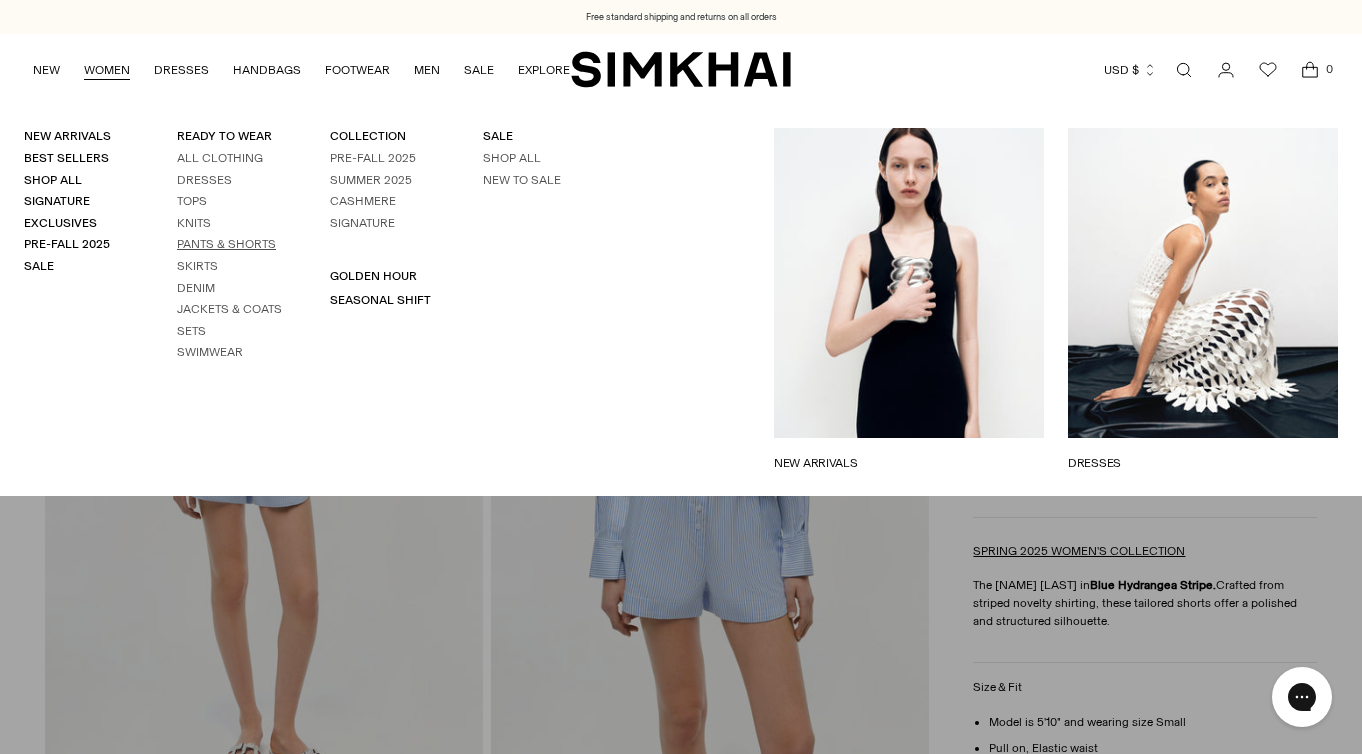 click on "Pants & Shorts" at bounding box center [226, 244] 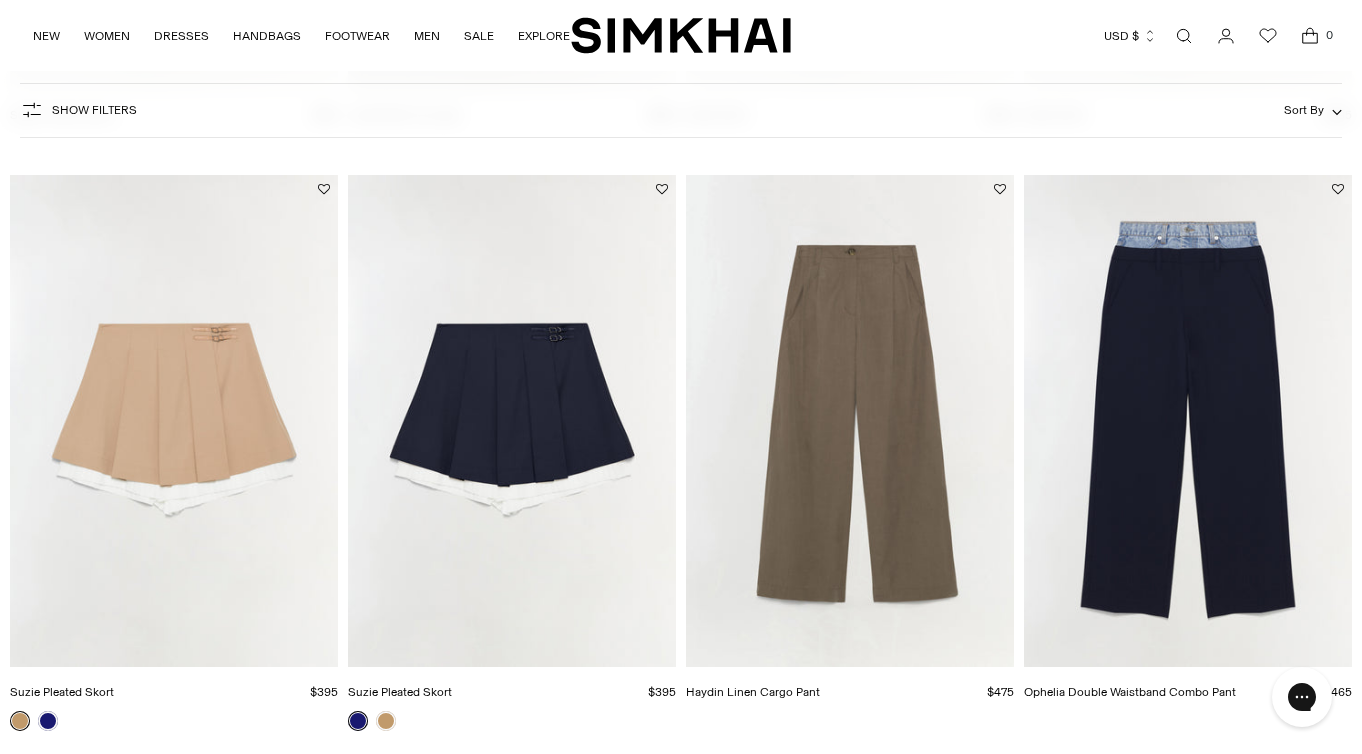 scroll, scrollTop: 1286, scrollLeft: 0, axis: vertical 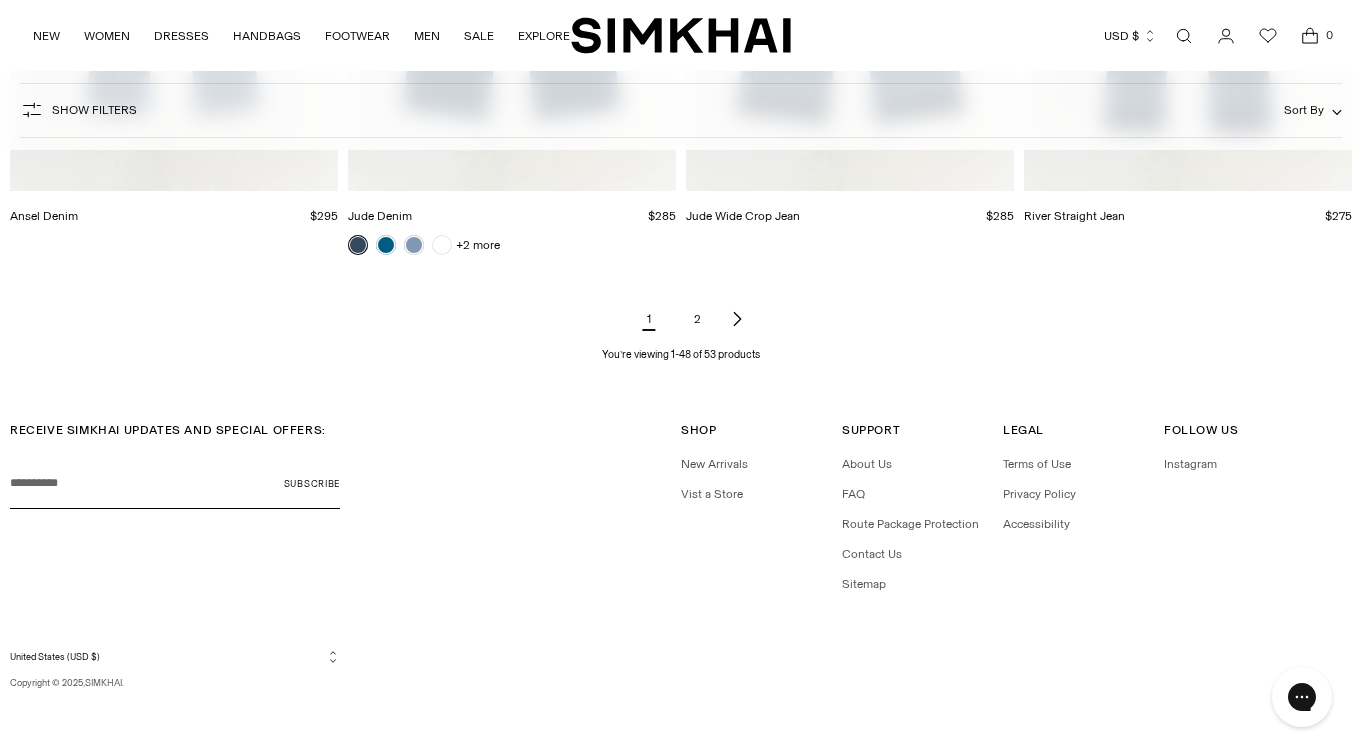click on "2" at bounding box center (697, 319) 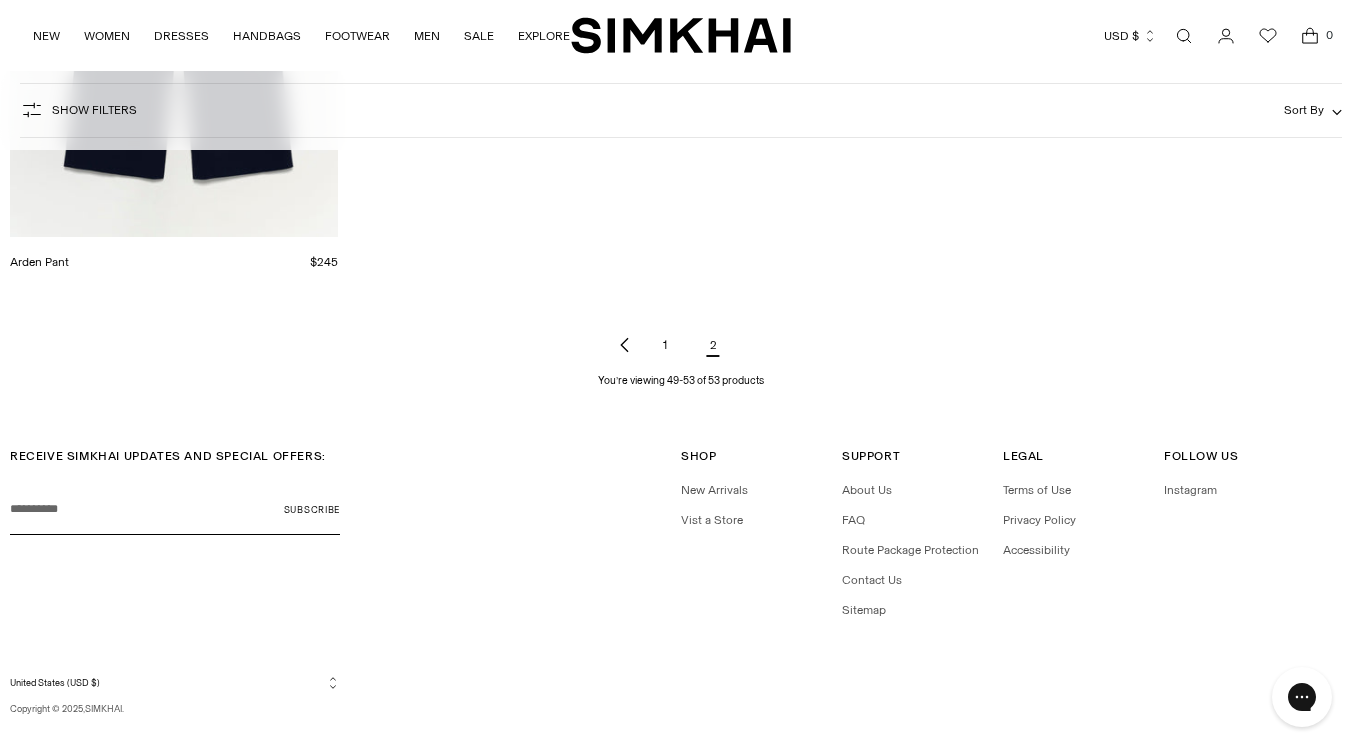 scroll, scrollTop: 0, scrollLeft: 0, axis: both 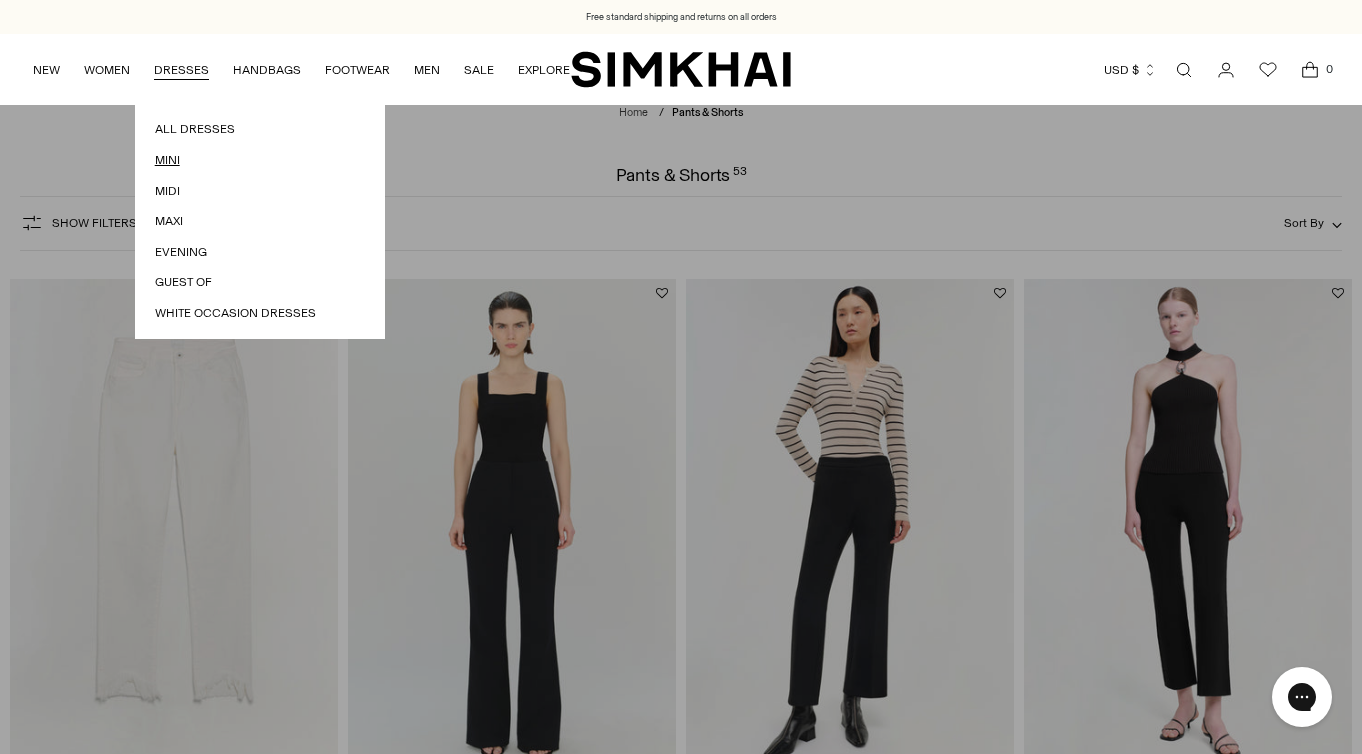 click on "Mini" at bounding box center (260, 160) 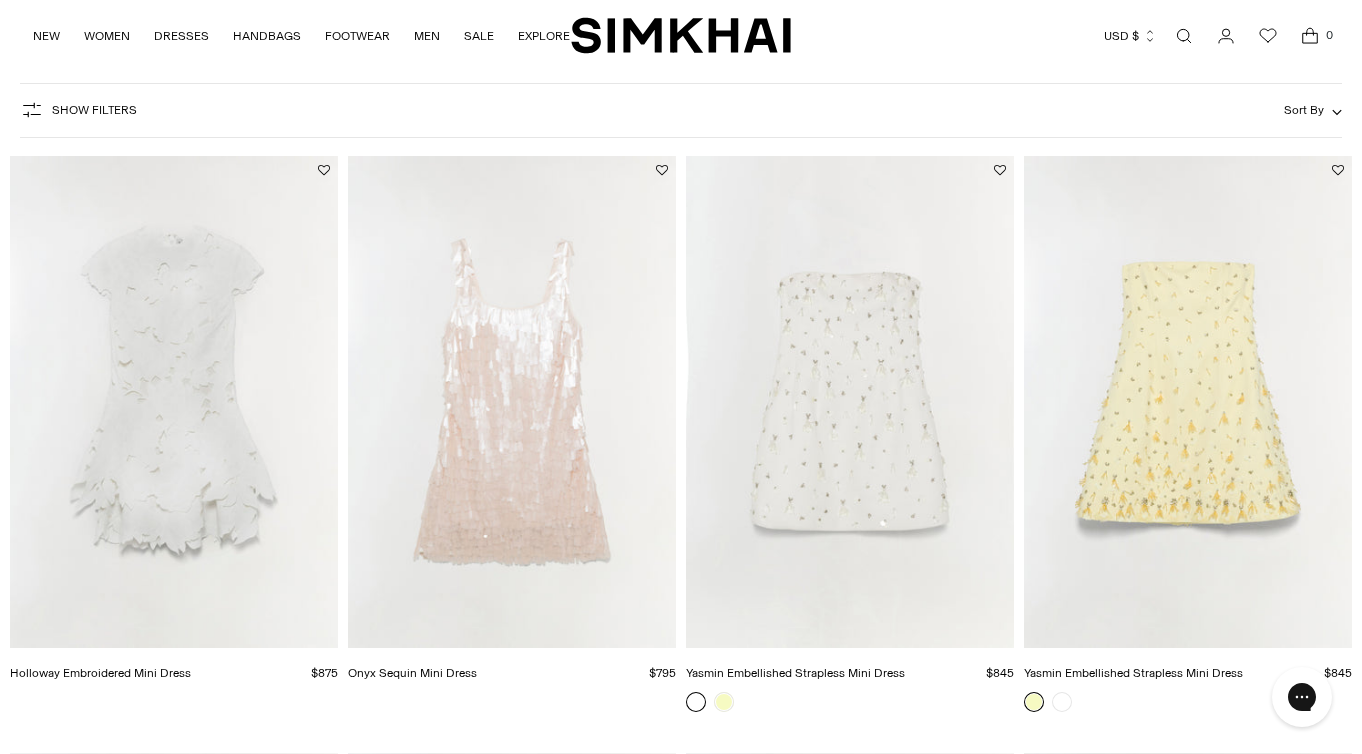 scroll, scrollTop: 136, scrollLeft: 0, axis: vertical 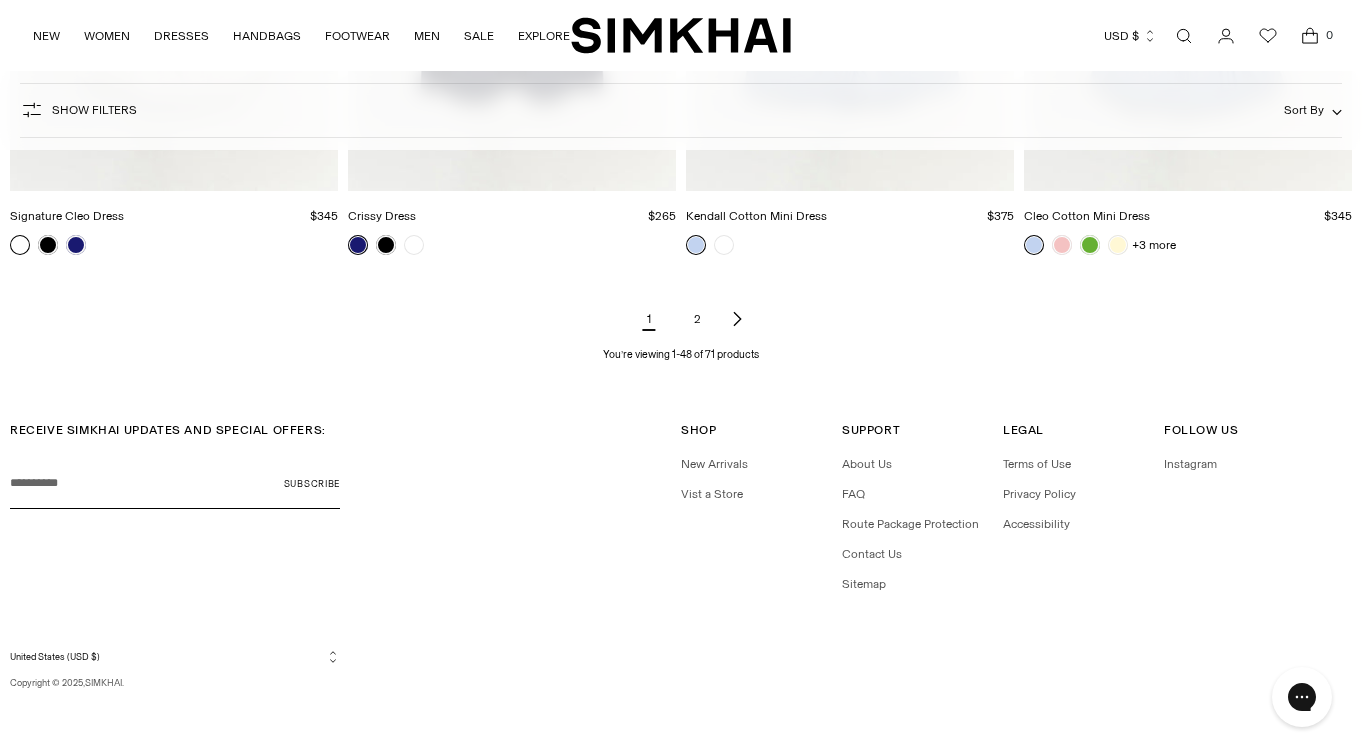 click on "2" at bounding box center [697, 319] 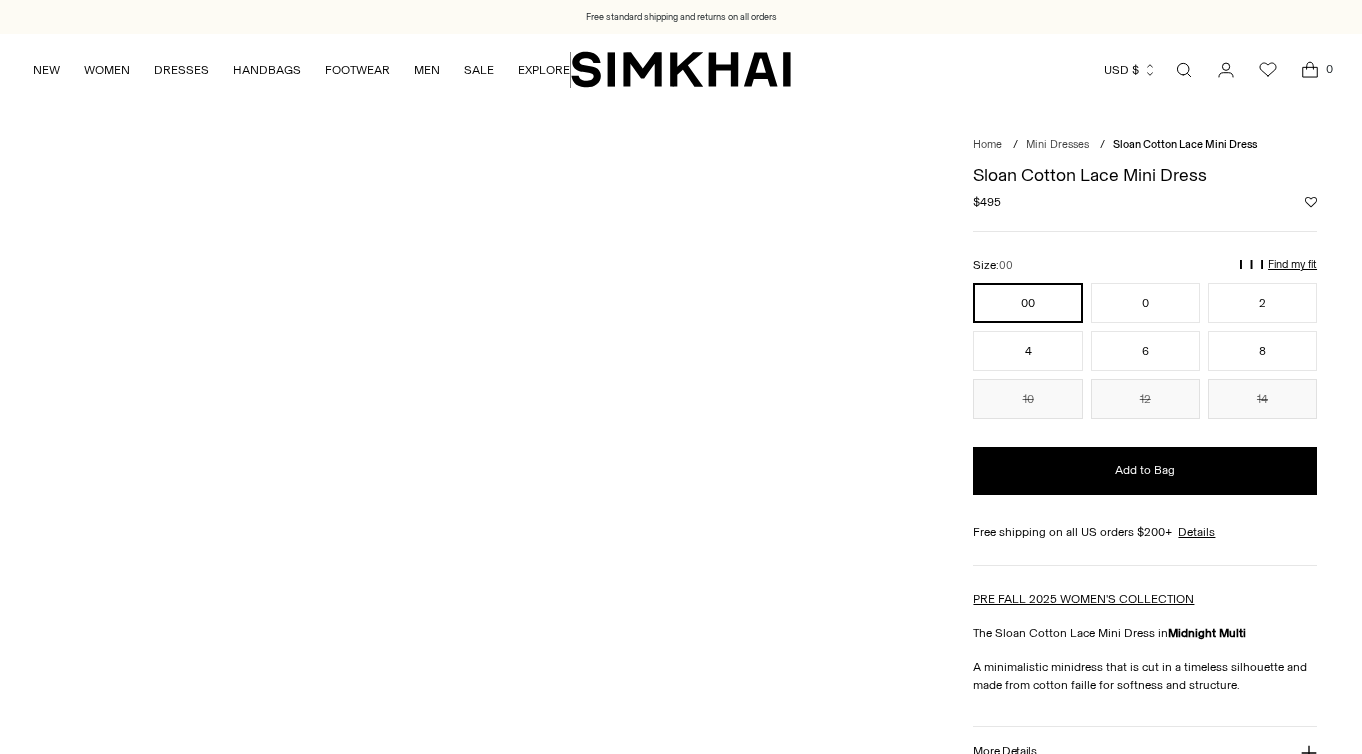scroll, scrollTop: 0, scrollLeft: 0, axis: both 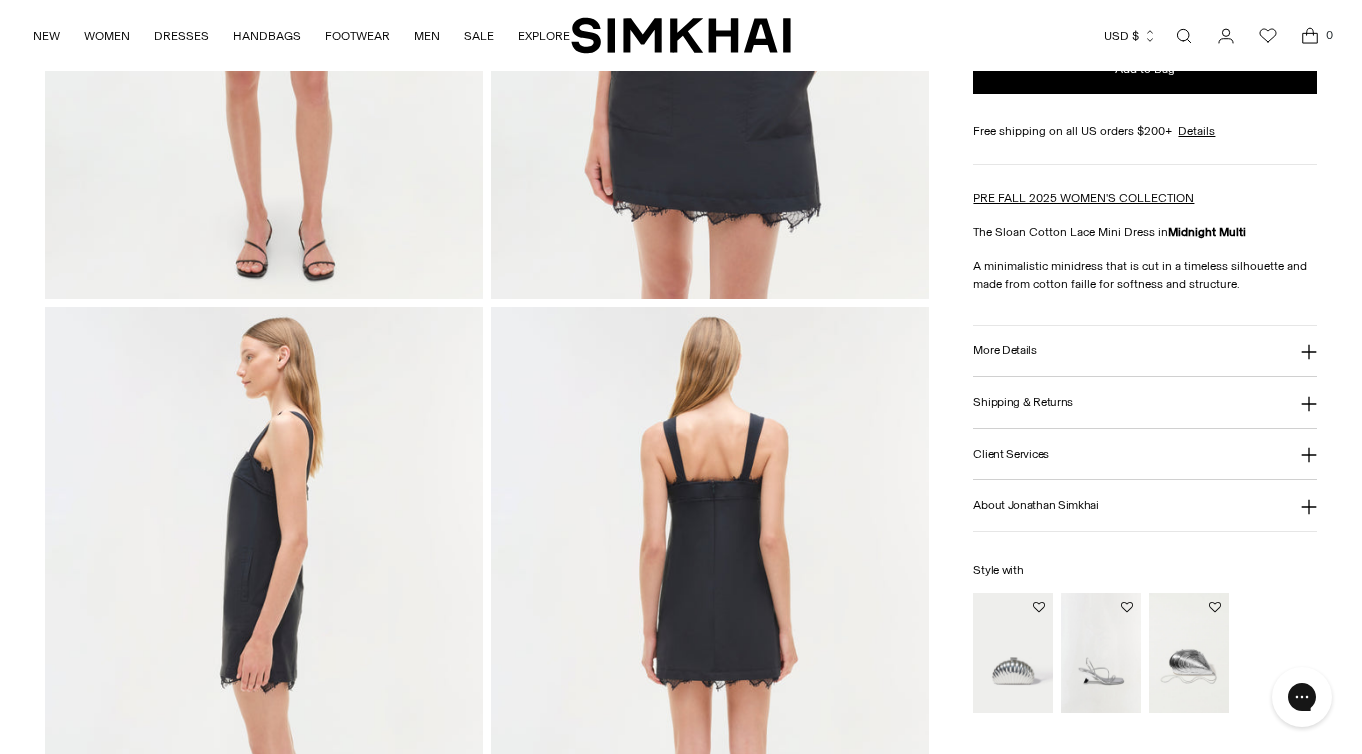 click on "More Details" at bounding box center (1145, 351) 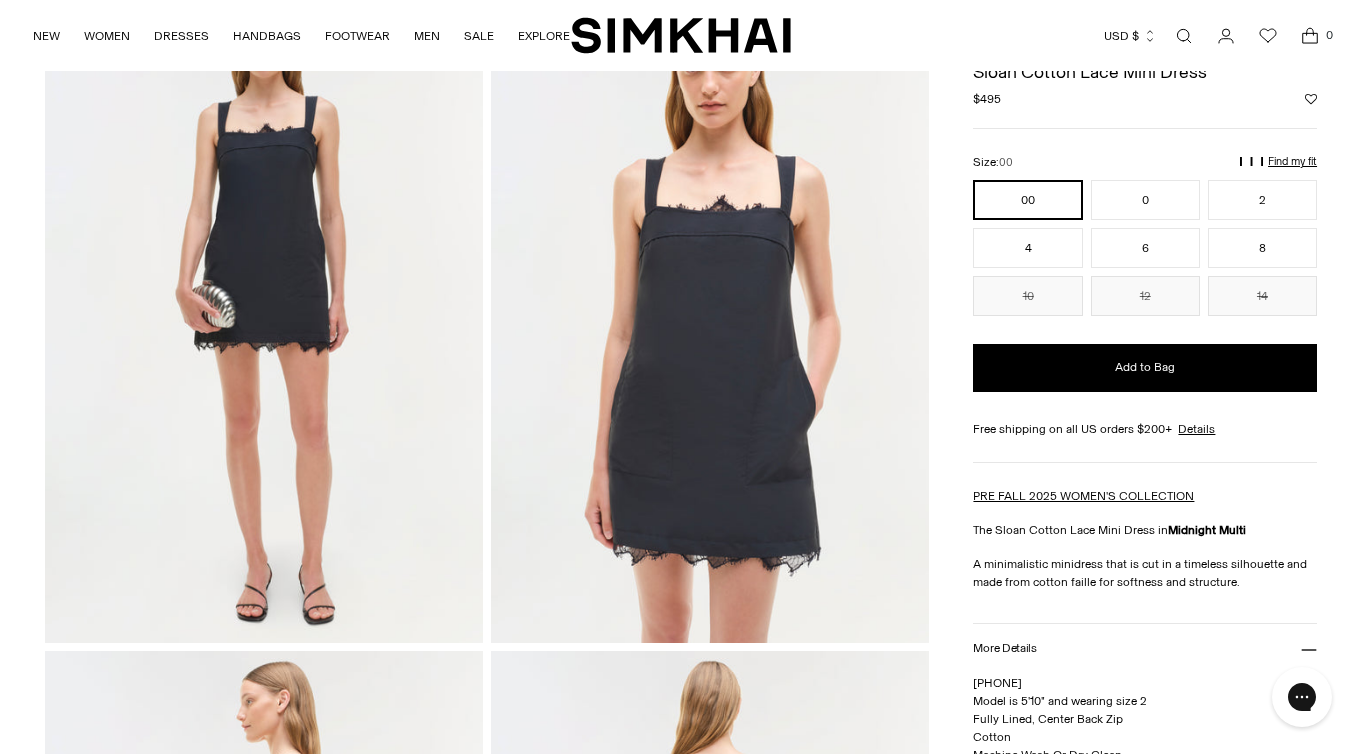 scroll, scrollTop: 101, scrollLeft: 0, axis: vertical 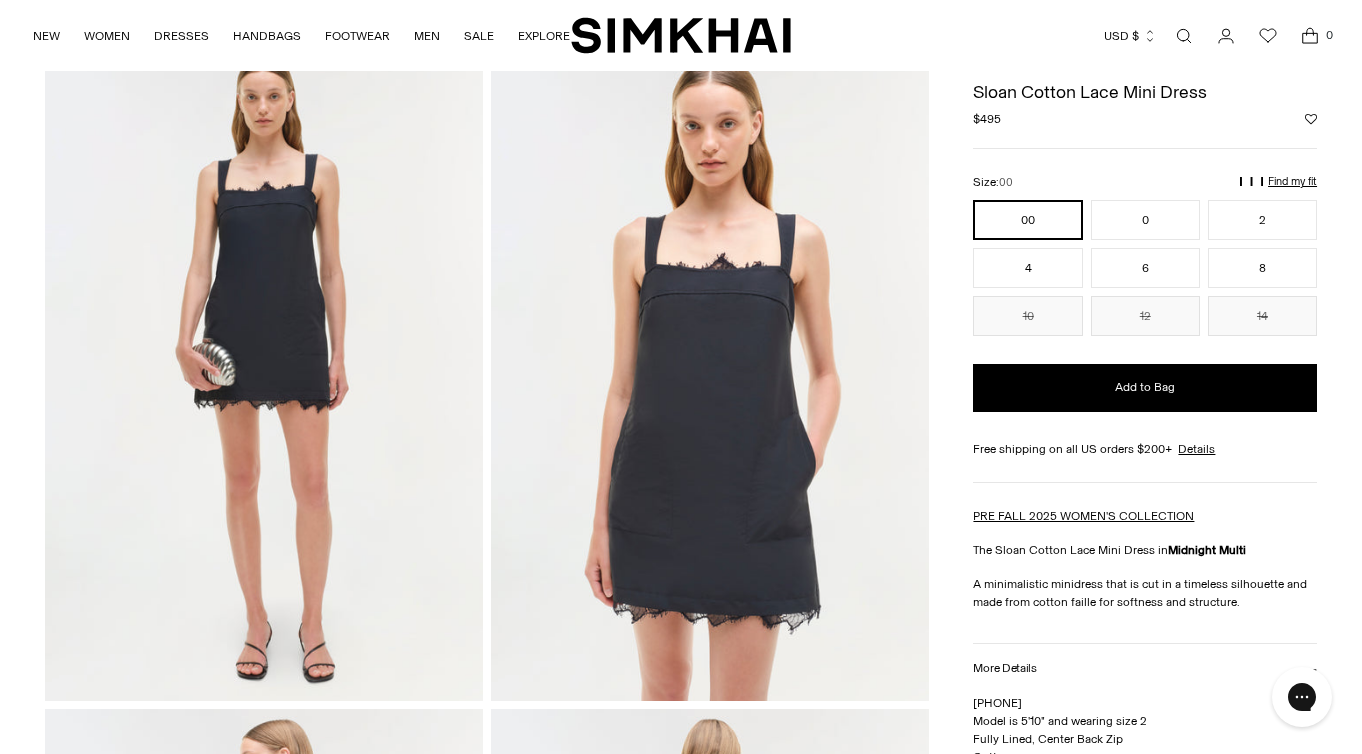 click at bounding box center [264, 372] 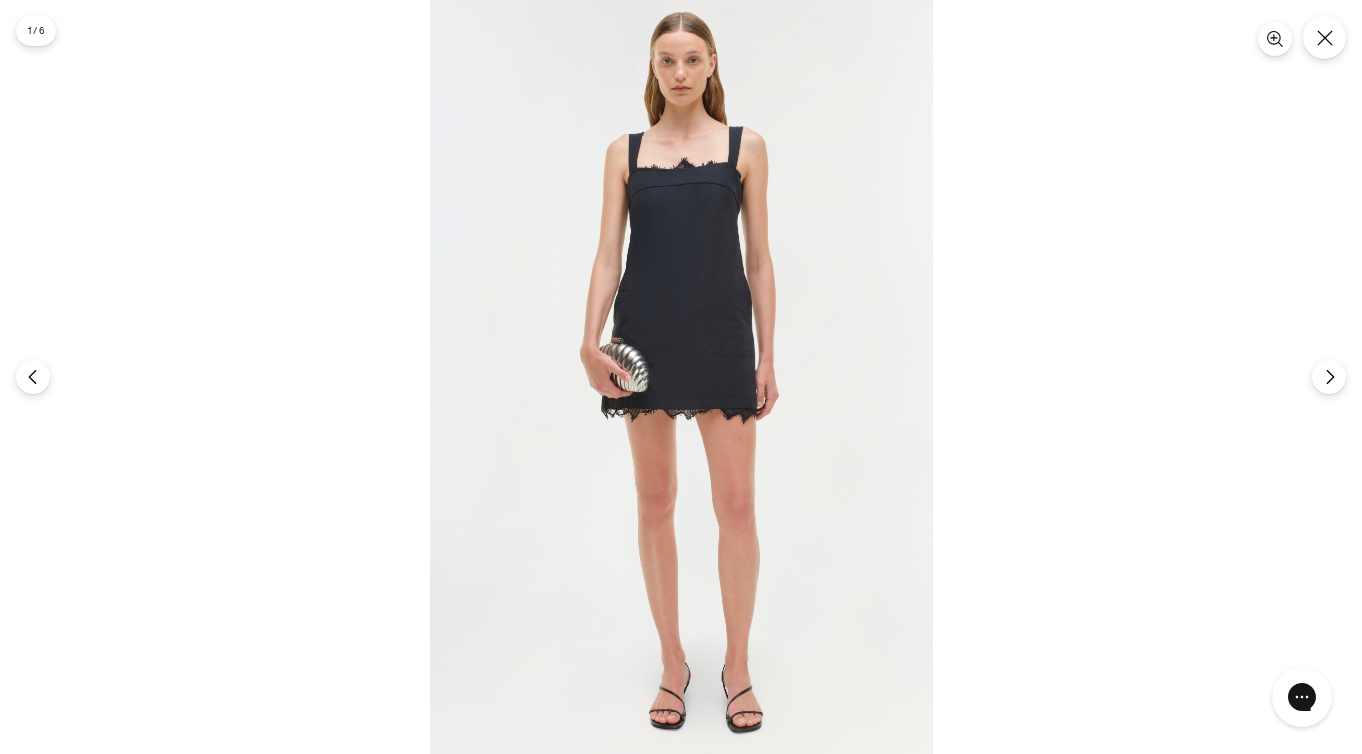 click at bounding box center [681, 377] 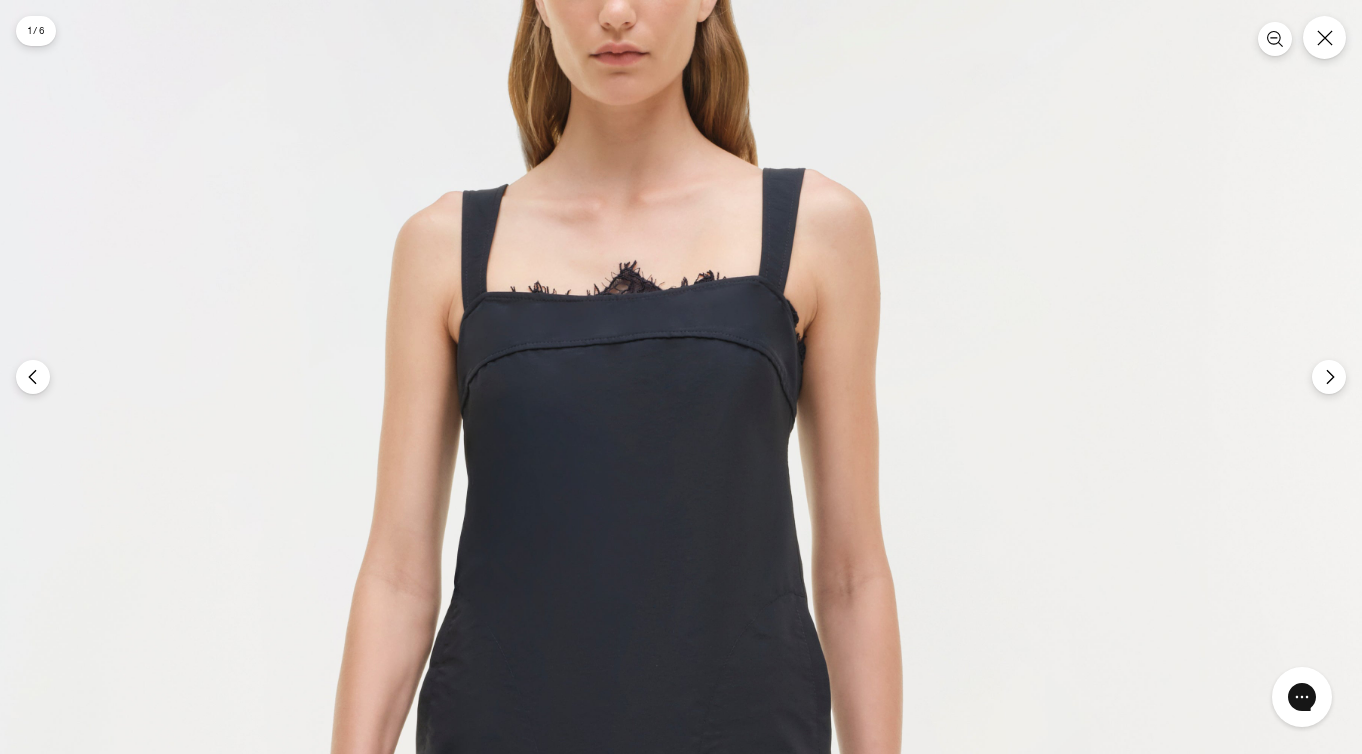 click at bounding box center [620, 920] 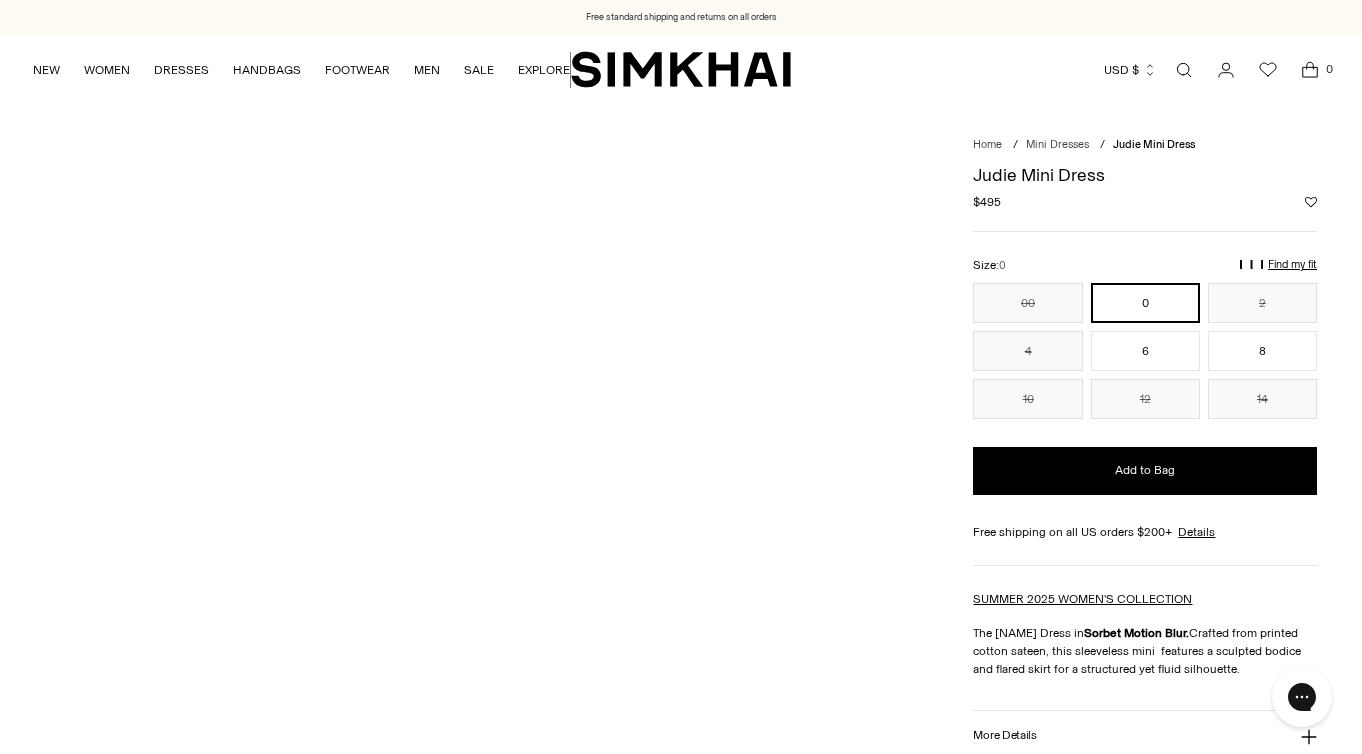 scroll, scrollTop: 0, scrollLeft: 0, axis: both 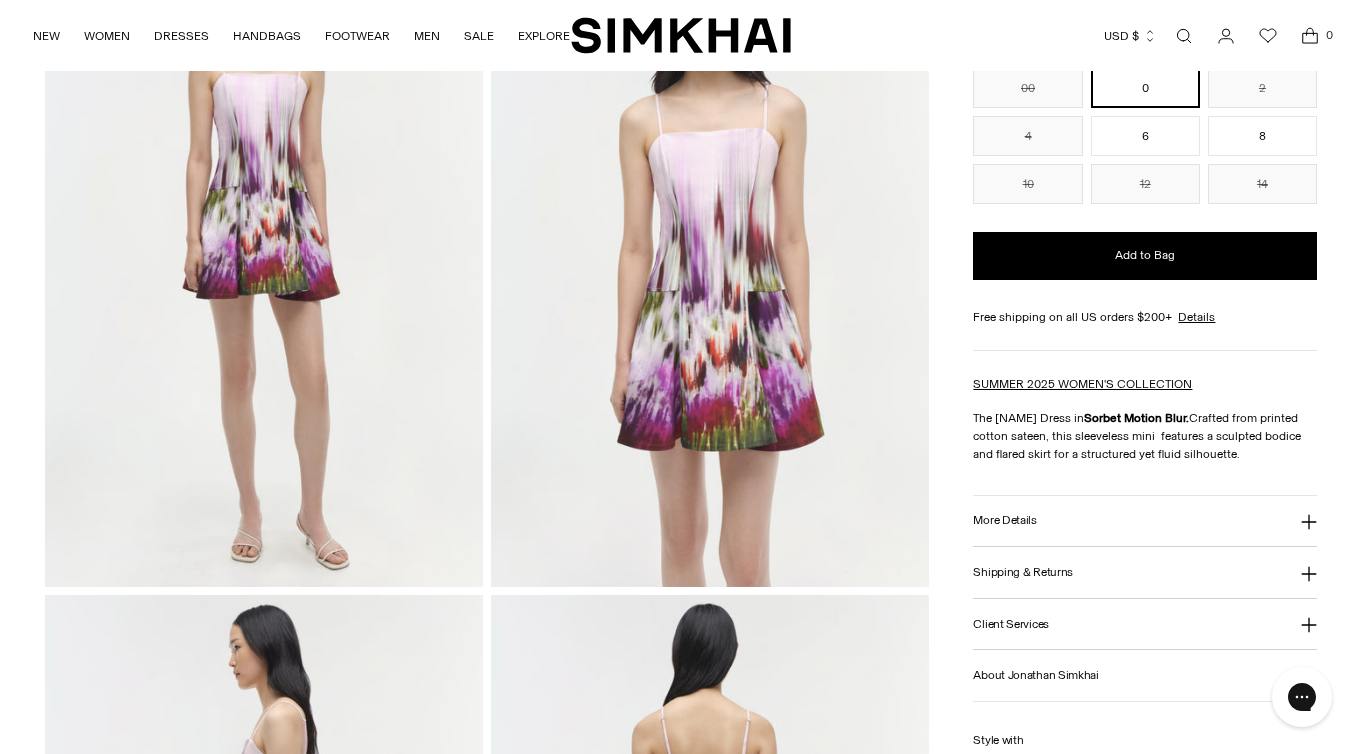 click on "More Details" at bounding box center (1004, 520) 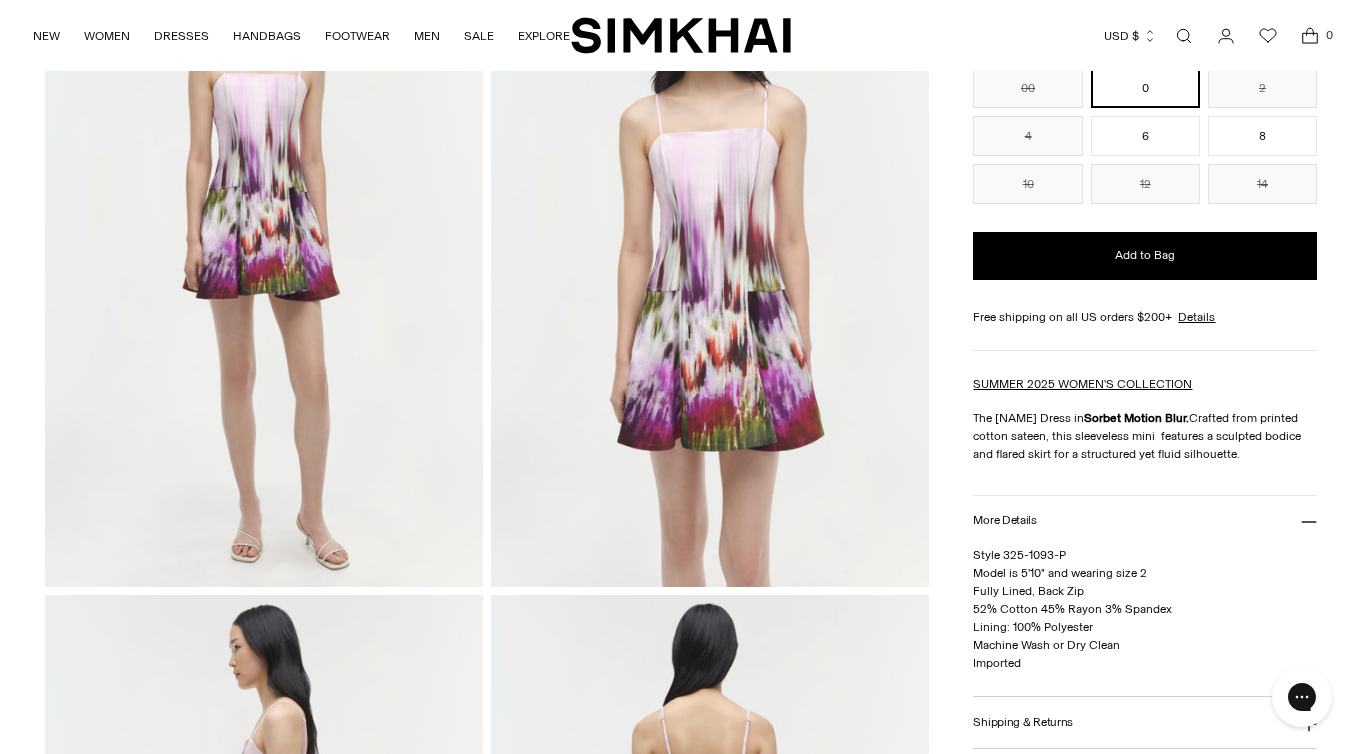 click at bounding box center (710, 258) 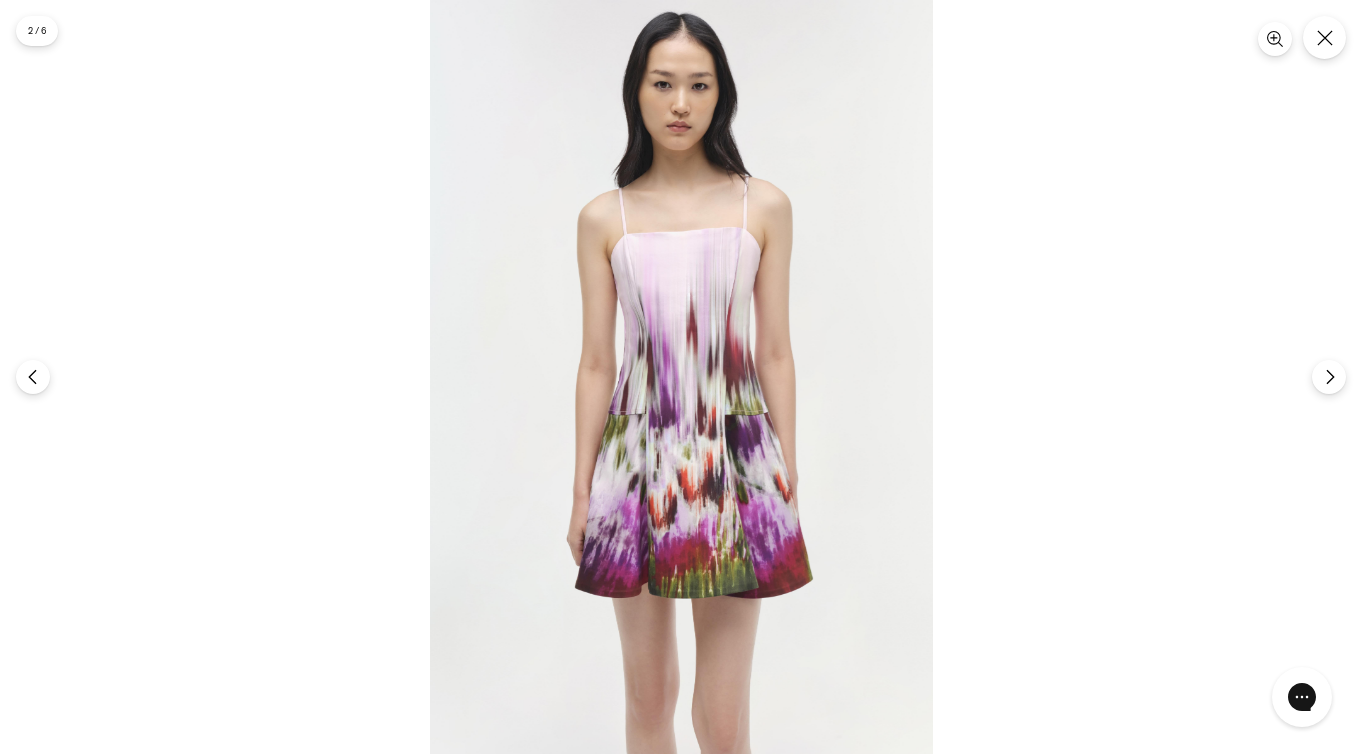 click at bounding box center (681, 377) 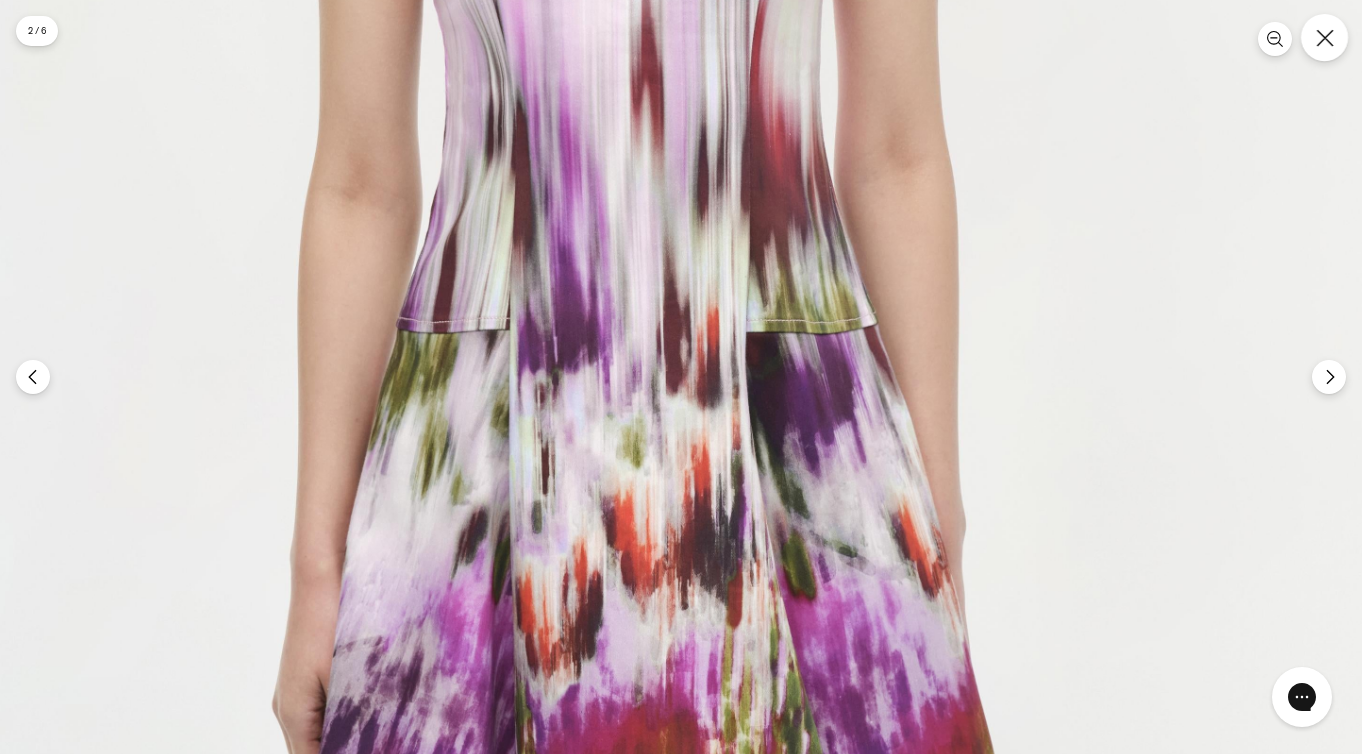 click at bounding box center [1324, 37] 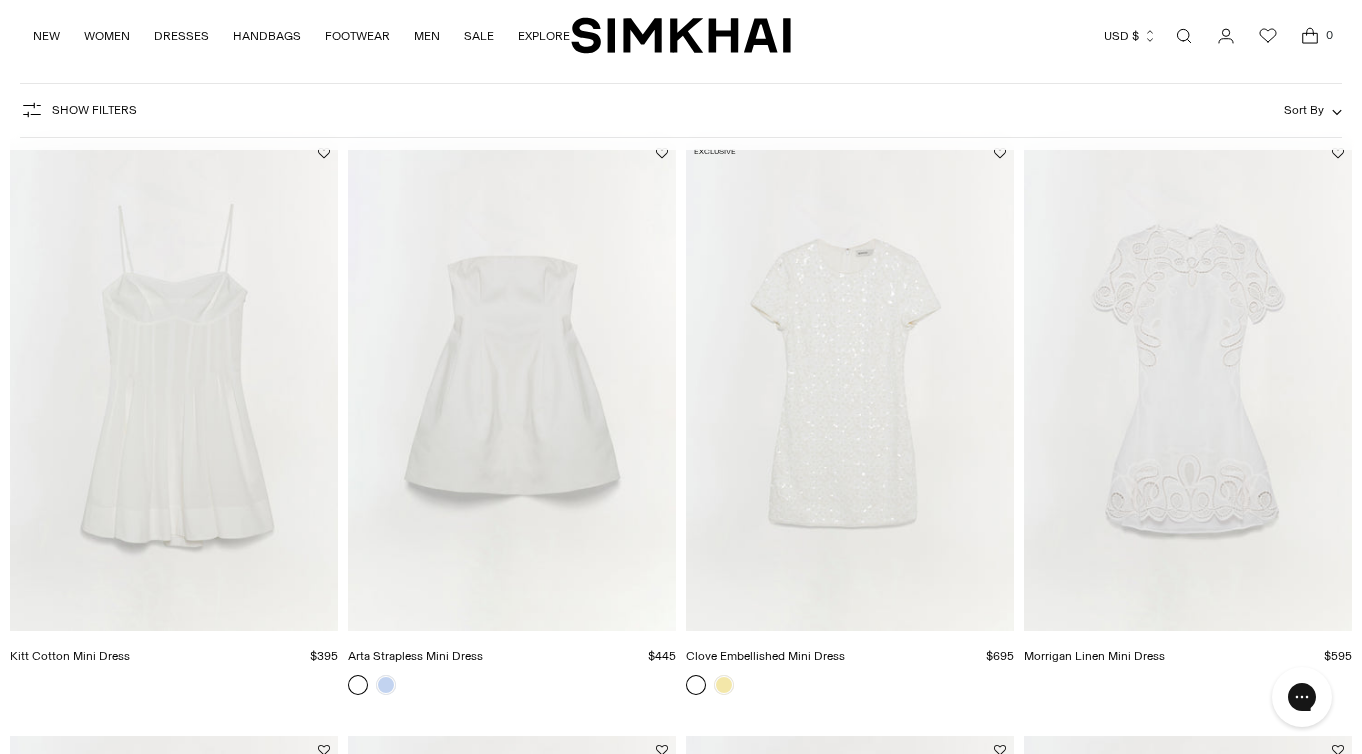 scroll, scrollTop: 0, scrollLeft: 0, axis: both 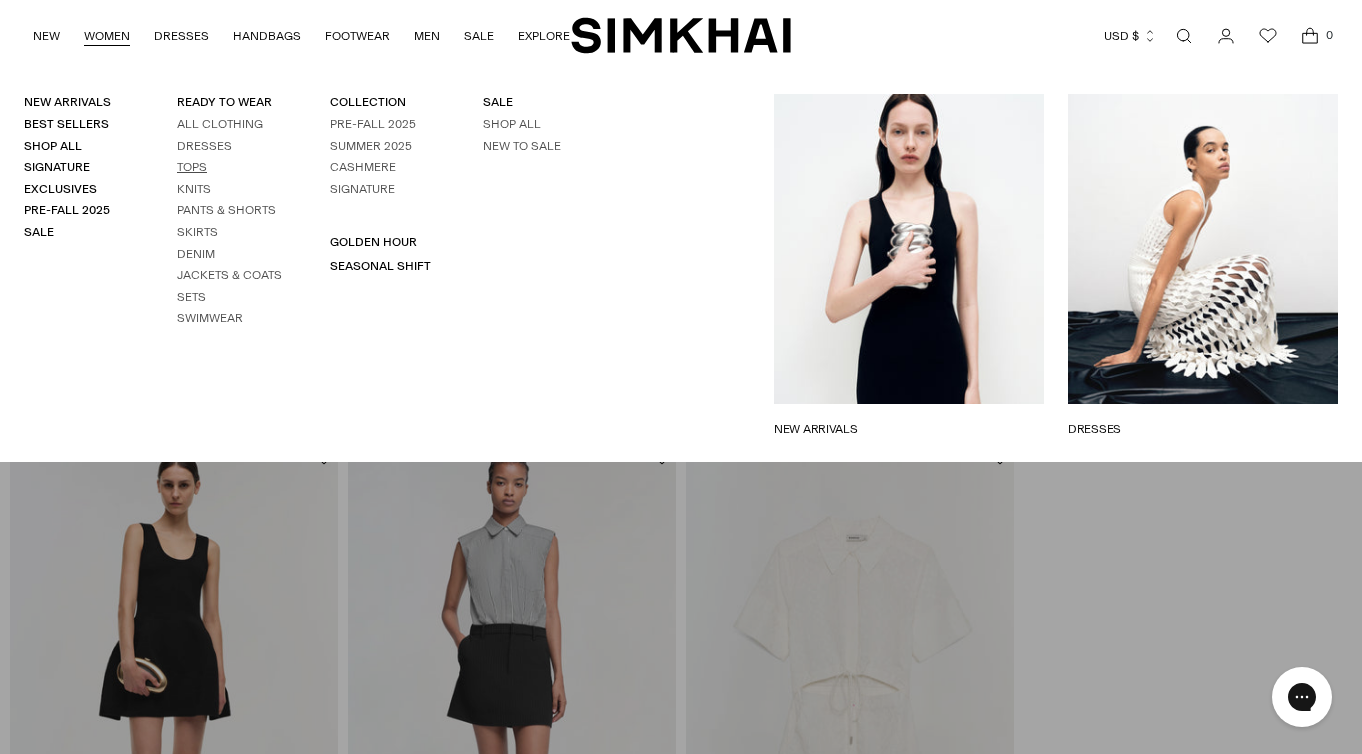 click on "Tops" at bounding box center [192, 167] 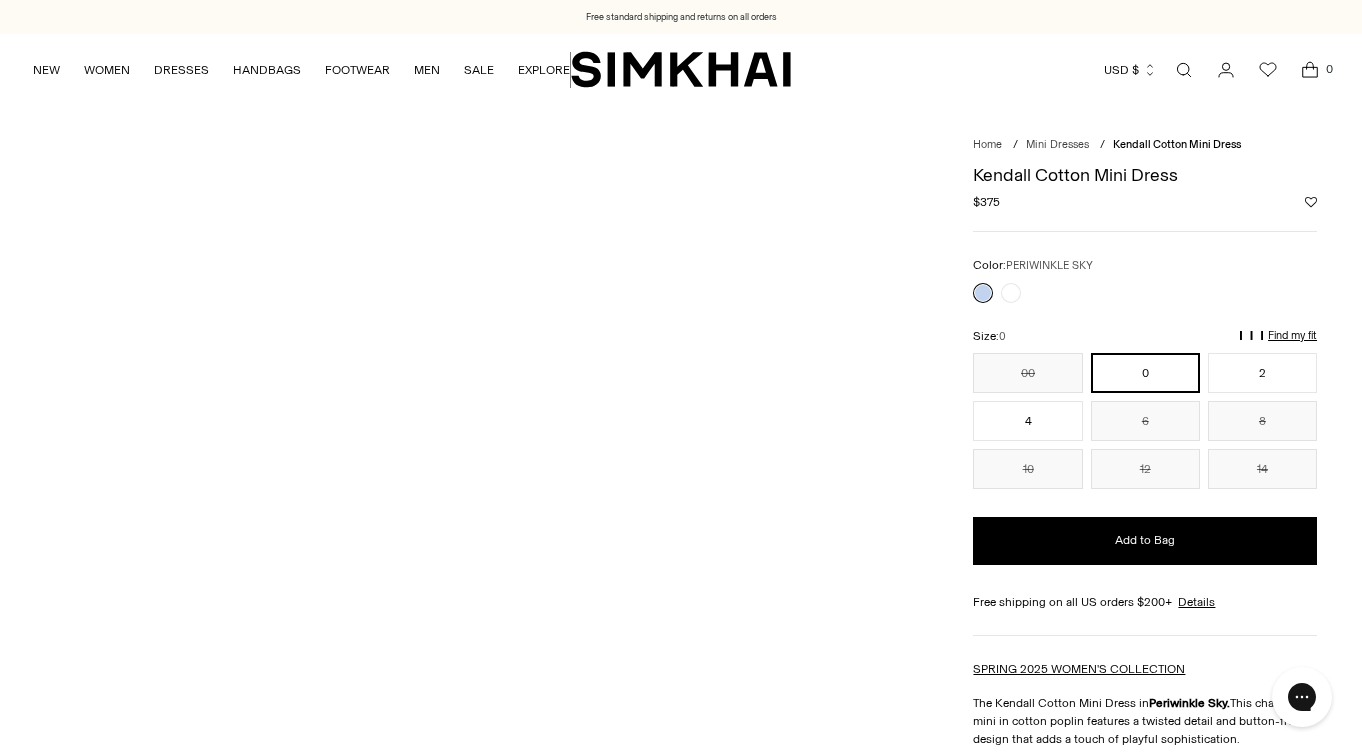 scroll, scrollTop: 0, scrollLeft: 0, axis: both 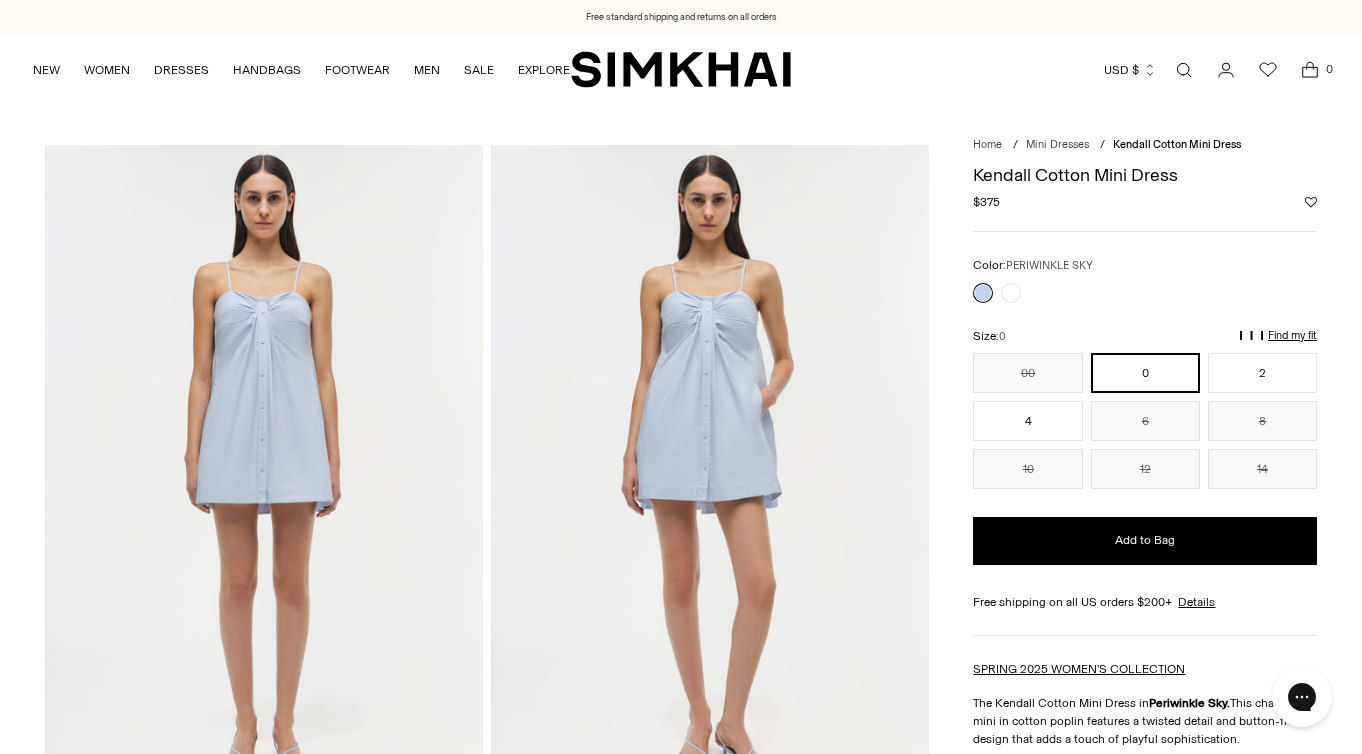 click at bounding box center [710, 473] 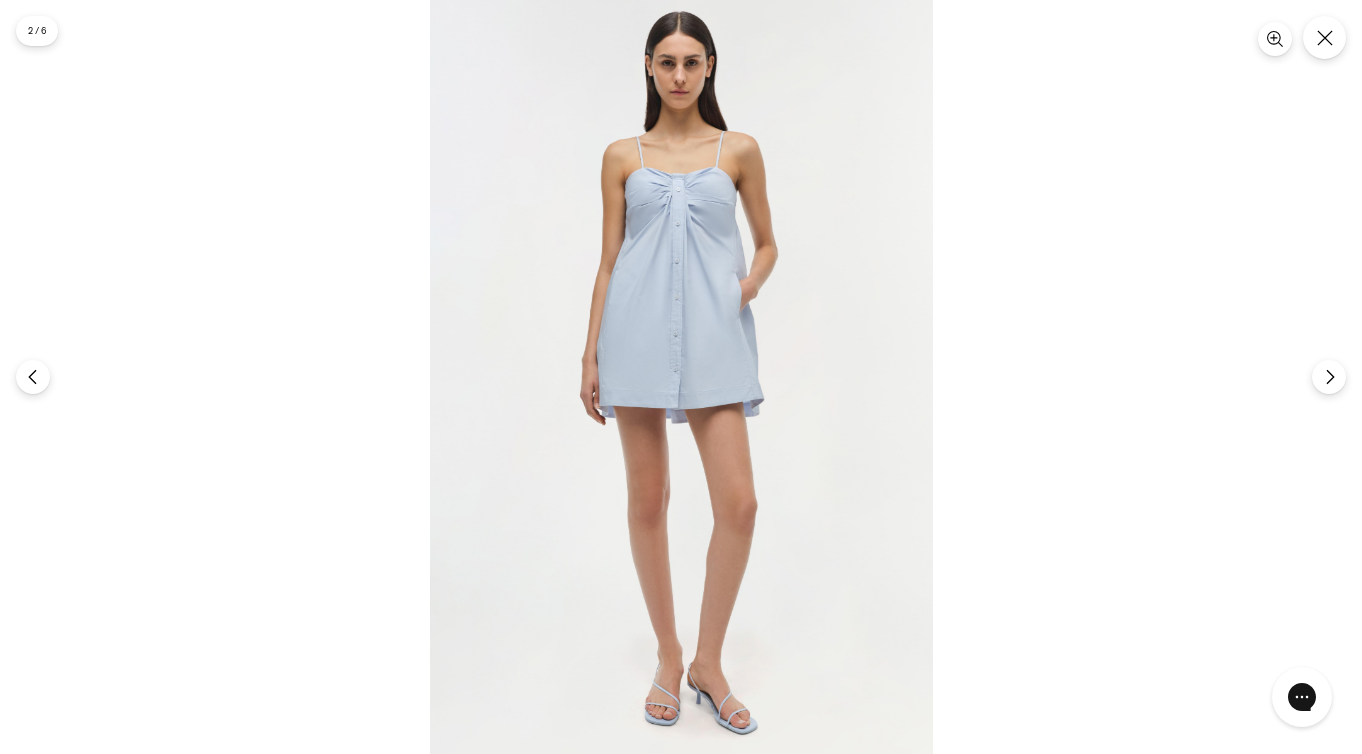 click at bounding box center [681, 377] 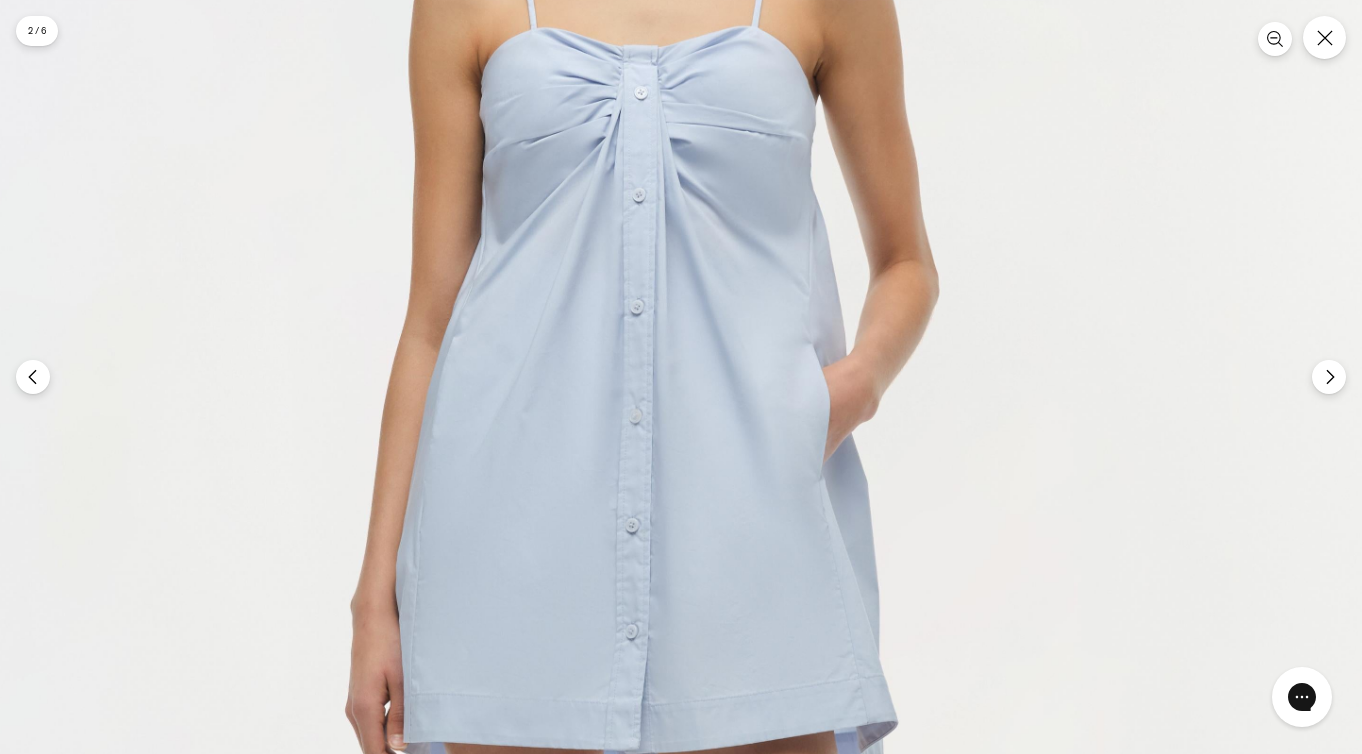 click at bounding box center (650, 656) 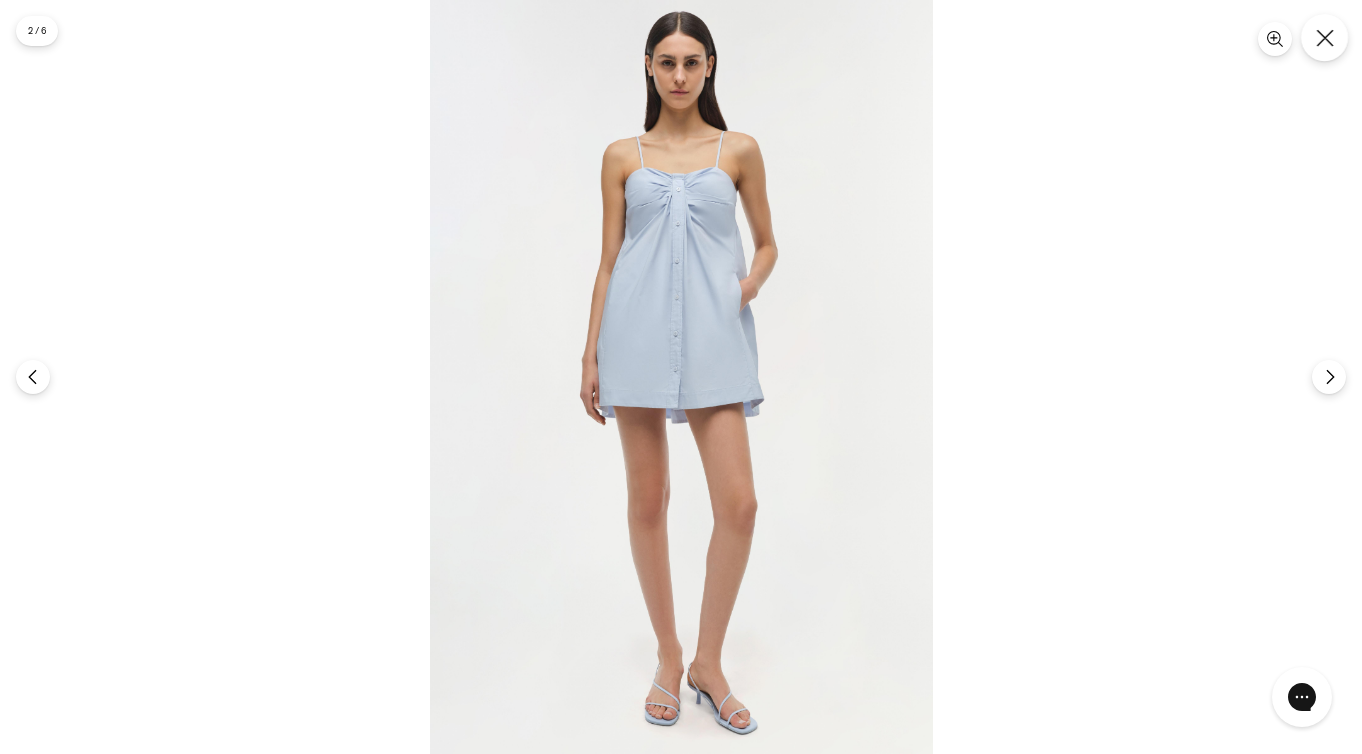click 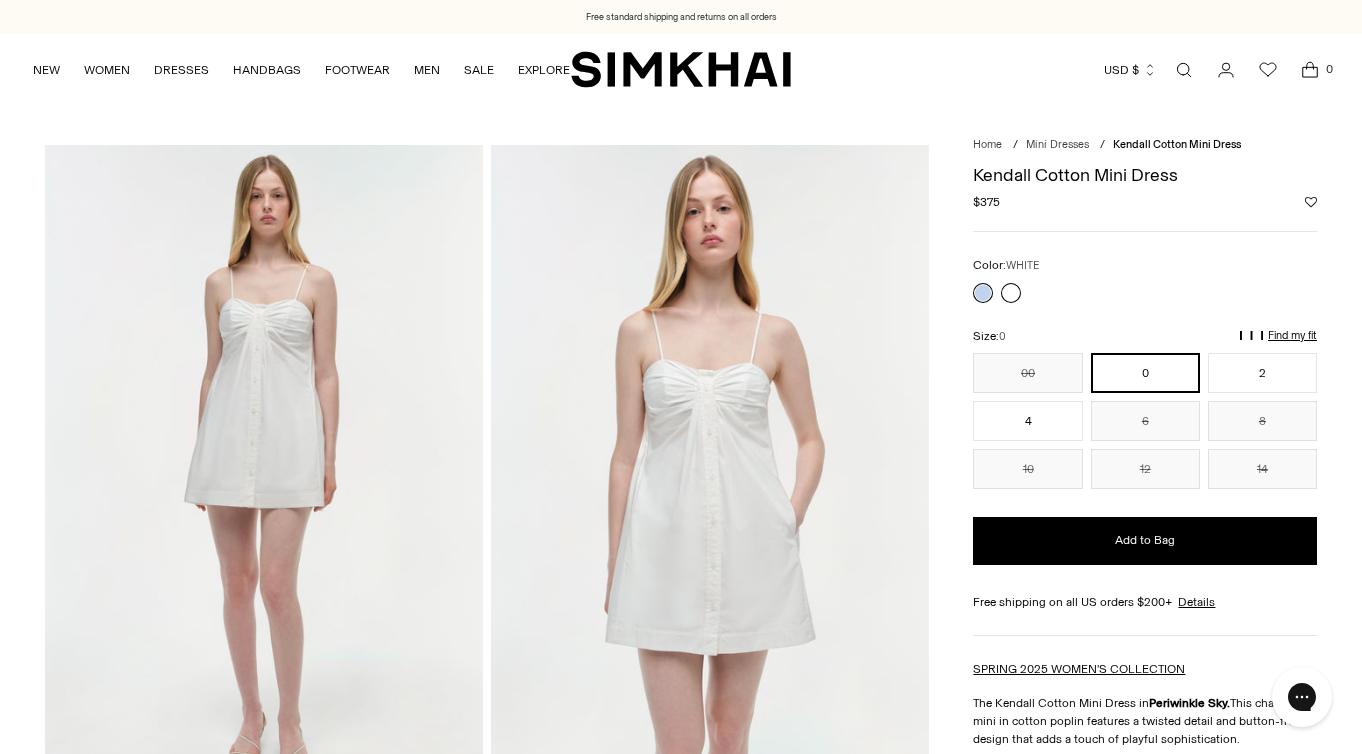click at bounding box center [1011, 293] 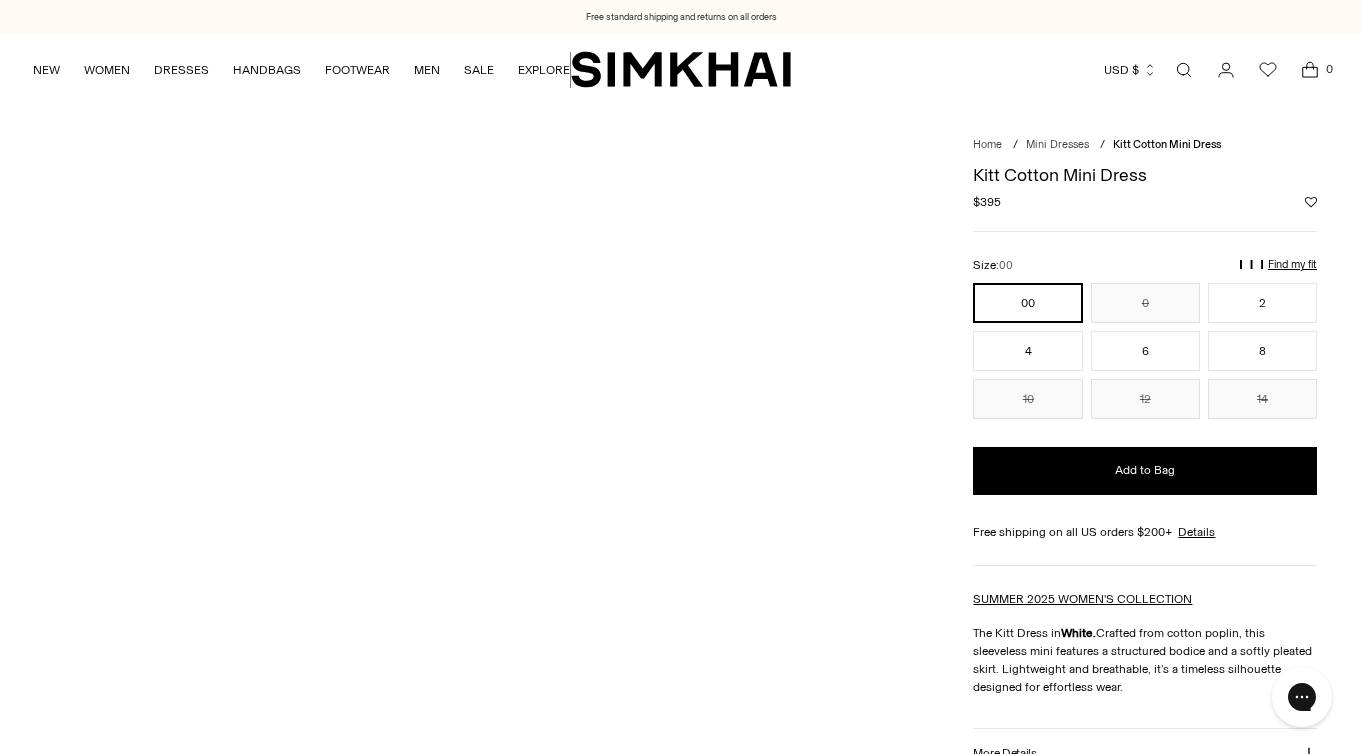 scroll, scrollTop: 0, scrollLeft: 0, axis: both 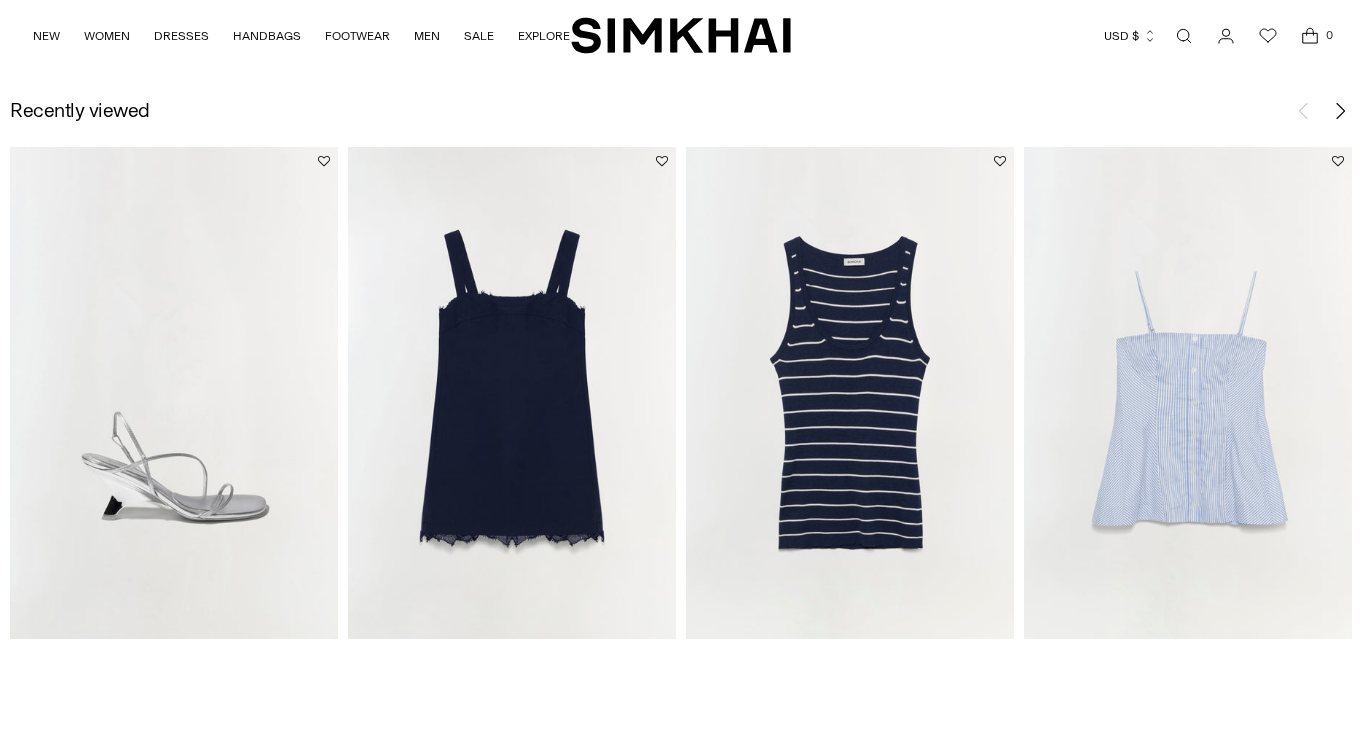click 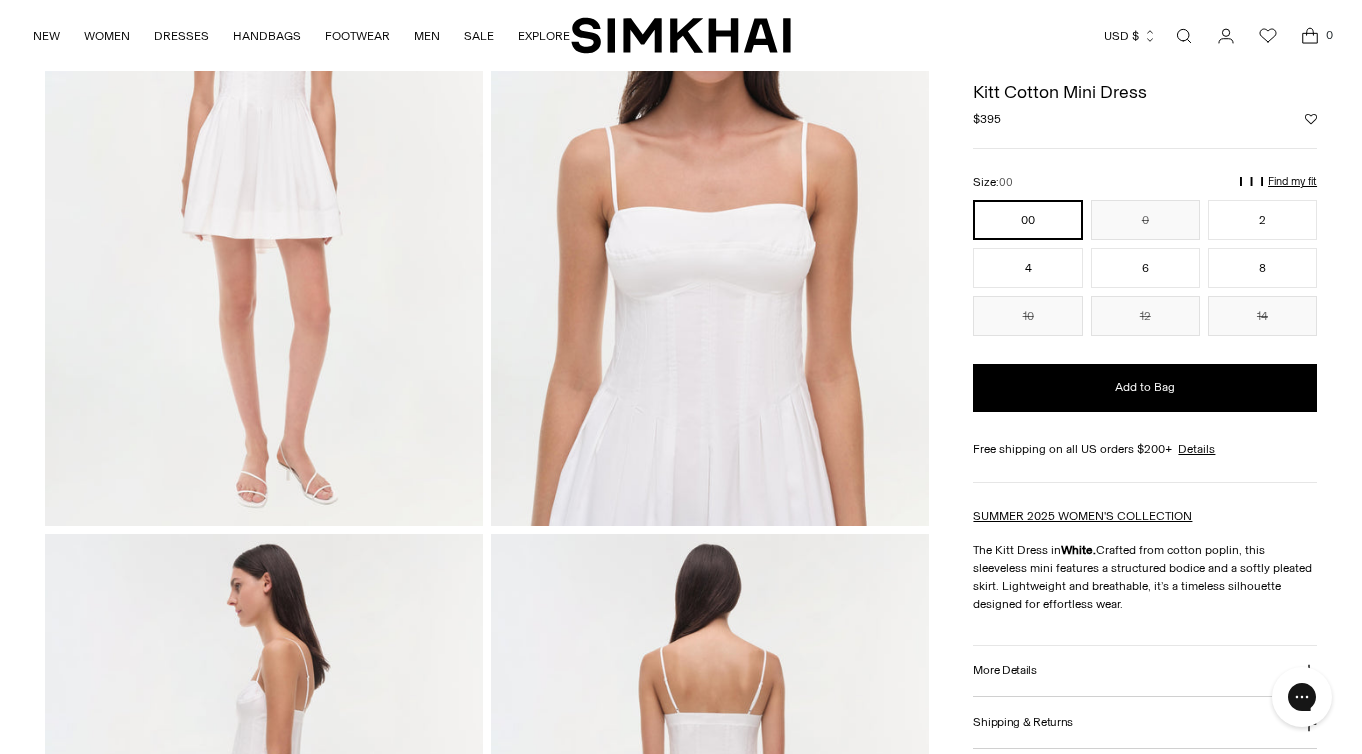 scroll, scrollTop: 0, scrollLeft: 0, axis: both 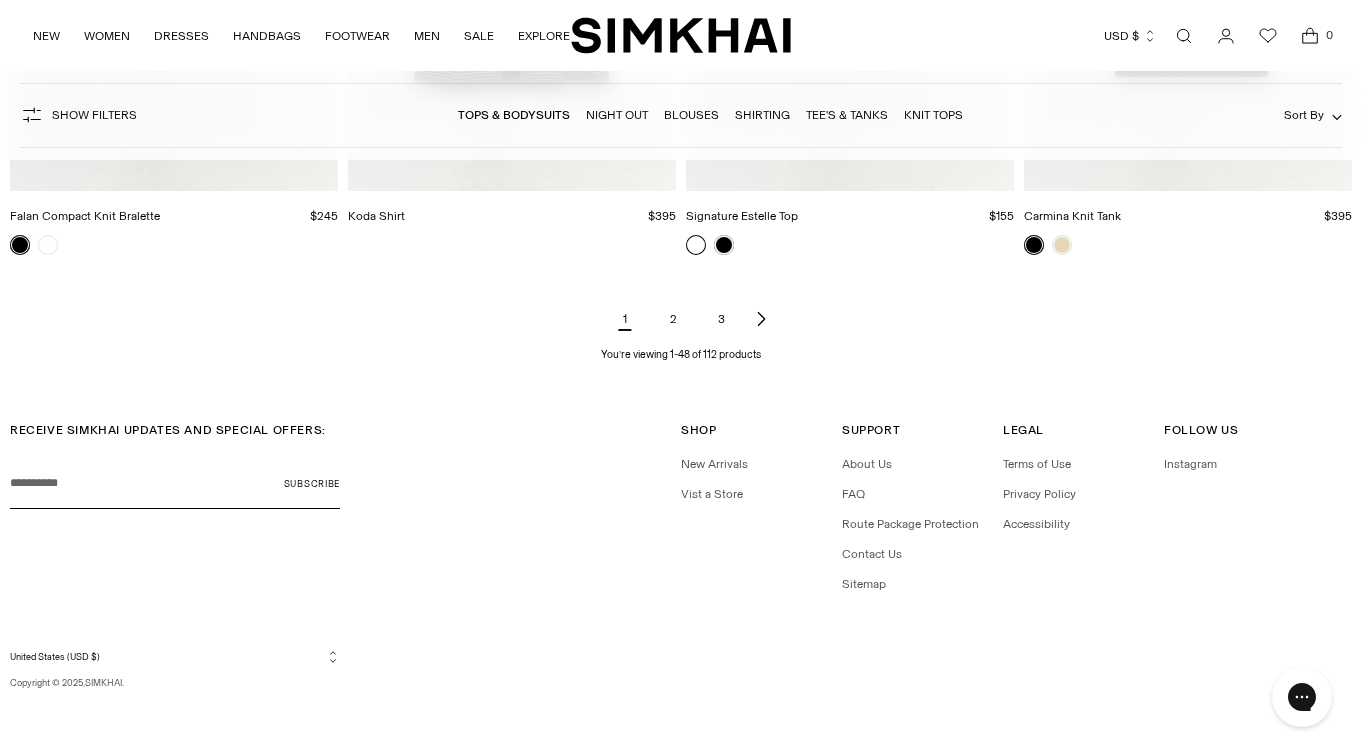 click on "2" at bounding box center [673, 319] 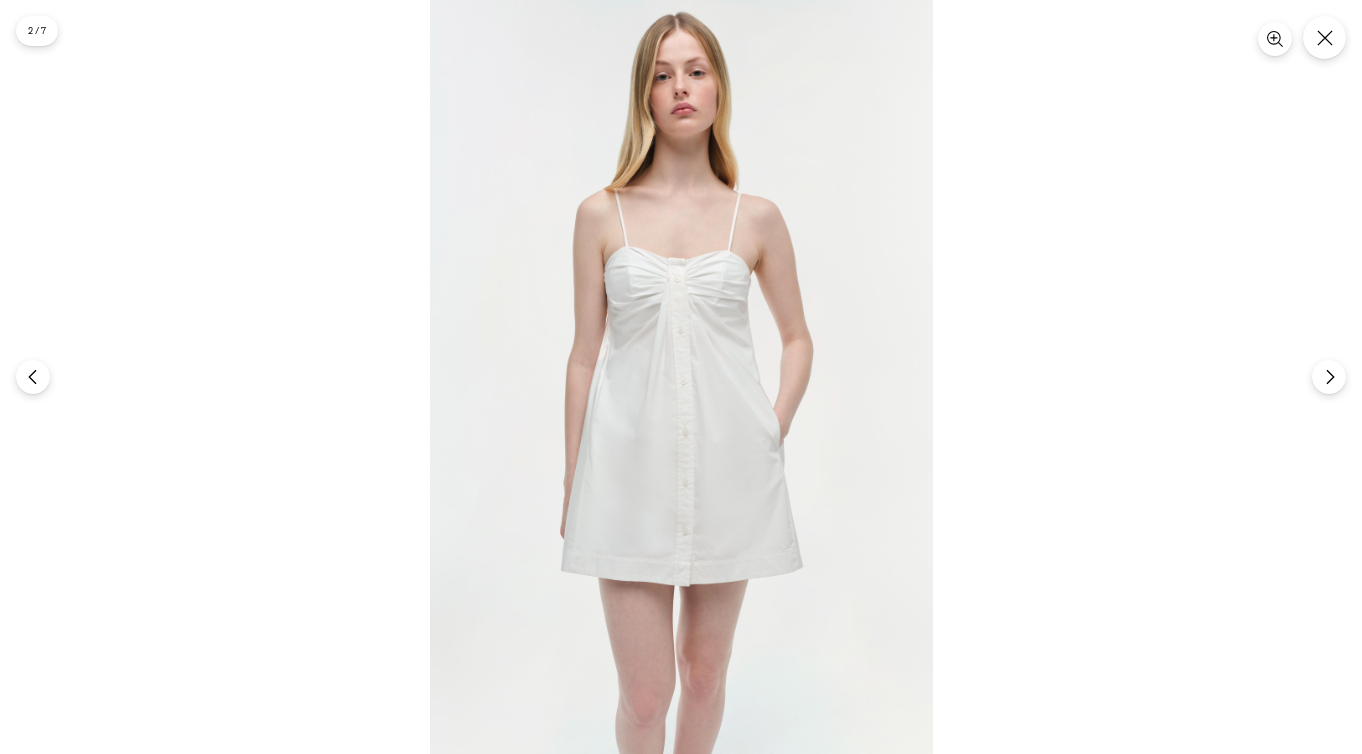 scroll, scrollTop: 0, scrollLeft: 0, axis: both 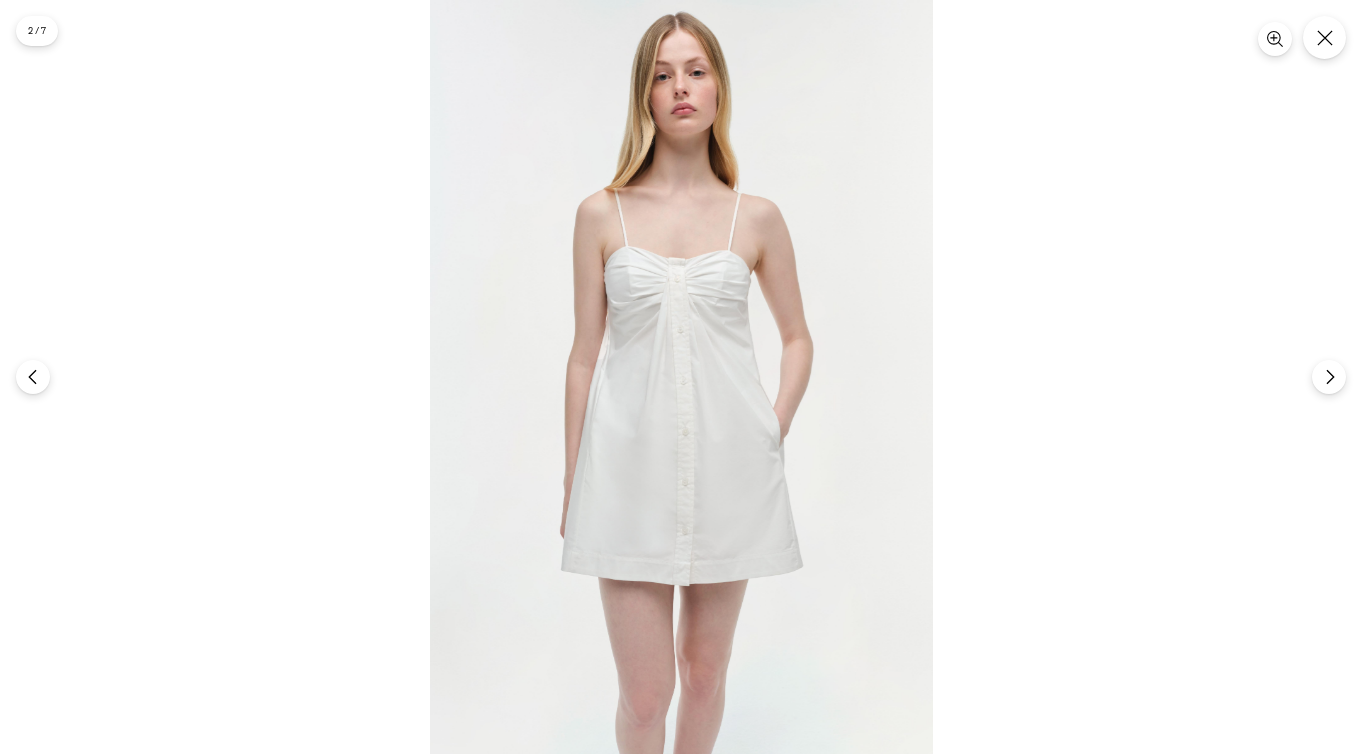 click at bounding box center (681, 377) 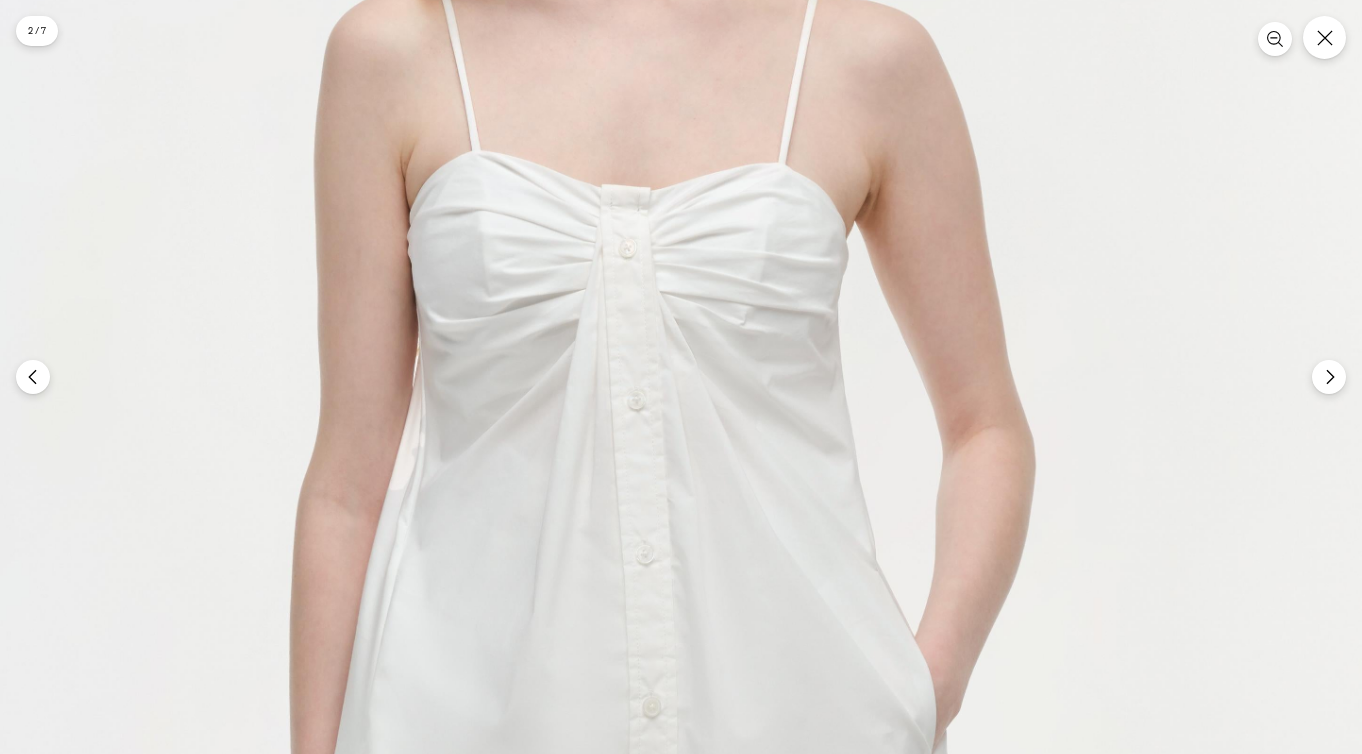 scroll, scrollTop: 0, scrollLeft: 0, axis: both 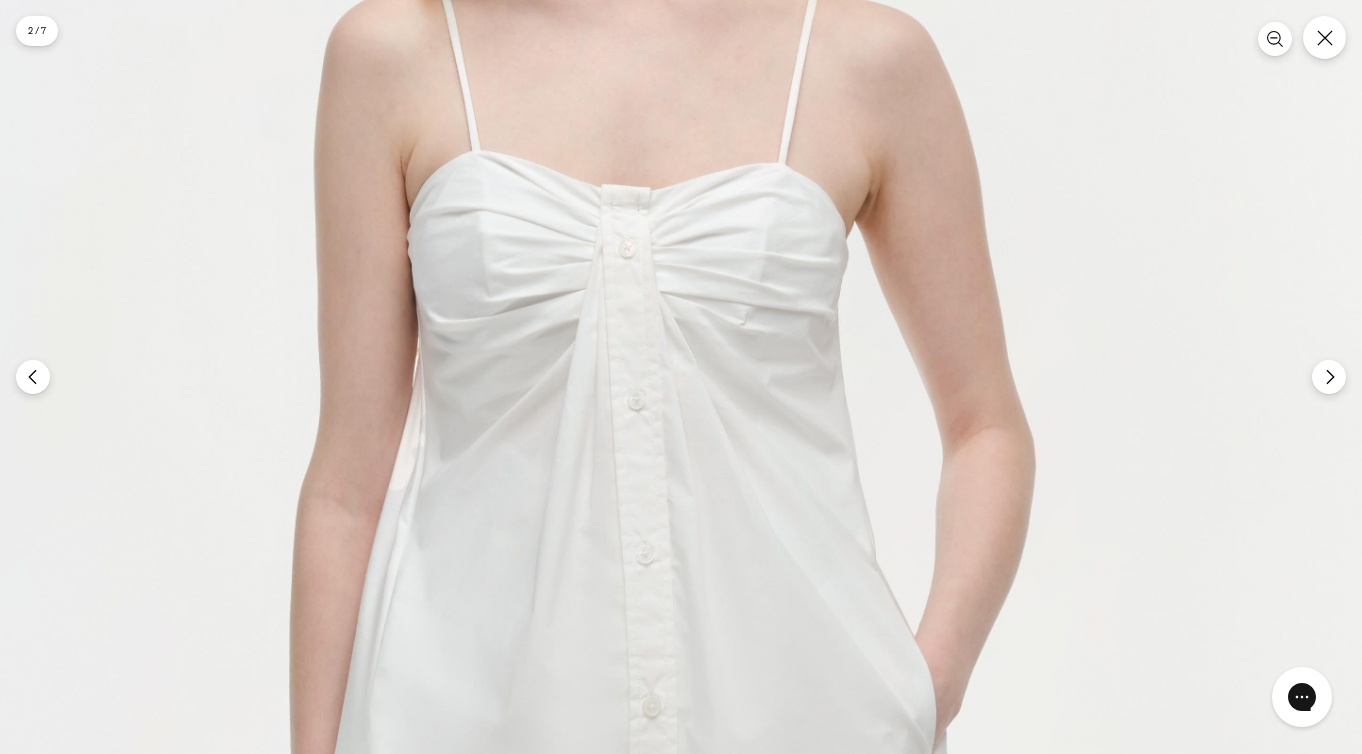 click at bounding box center [640, 543] 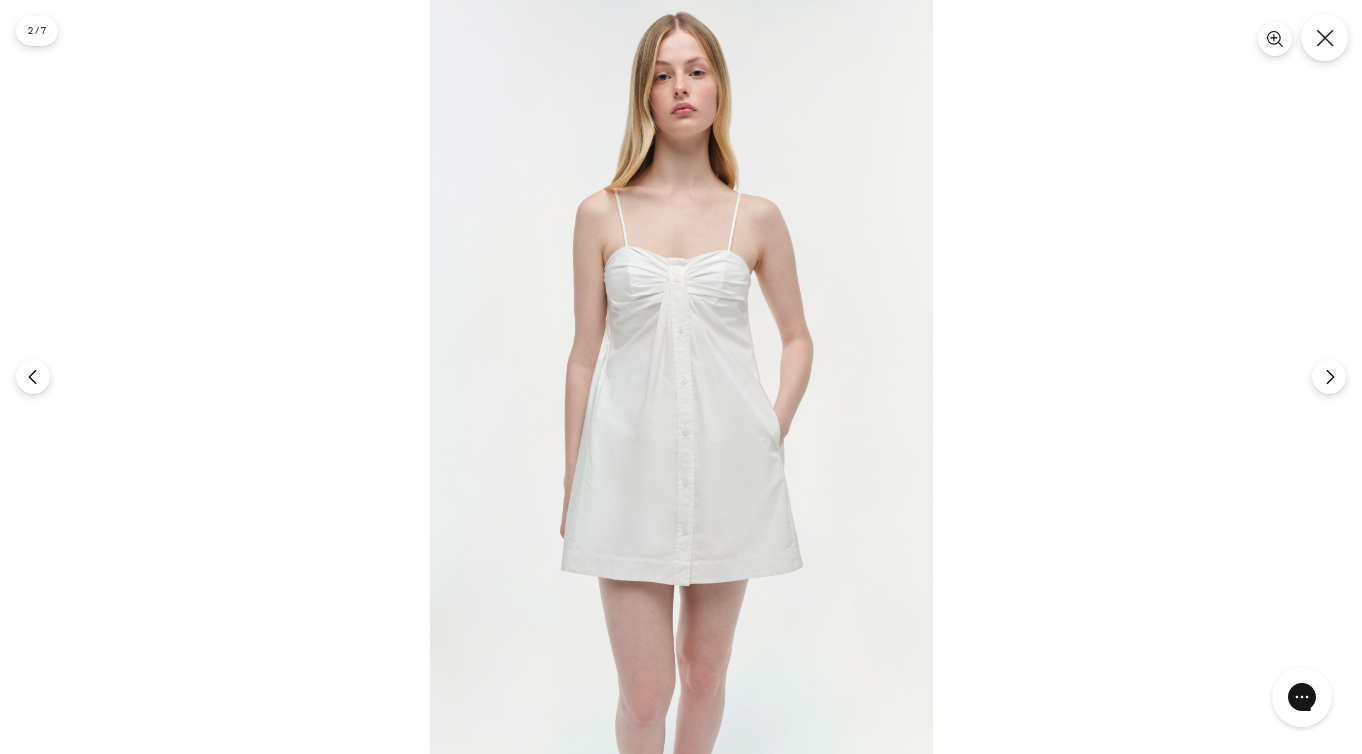 click 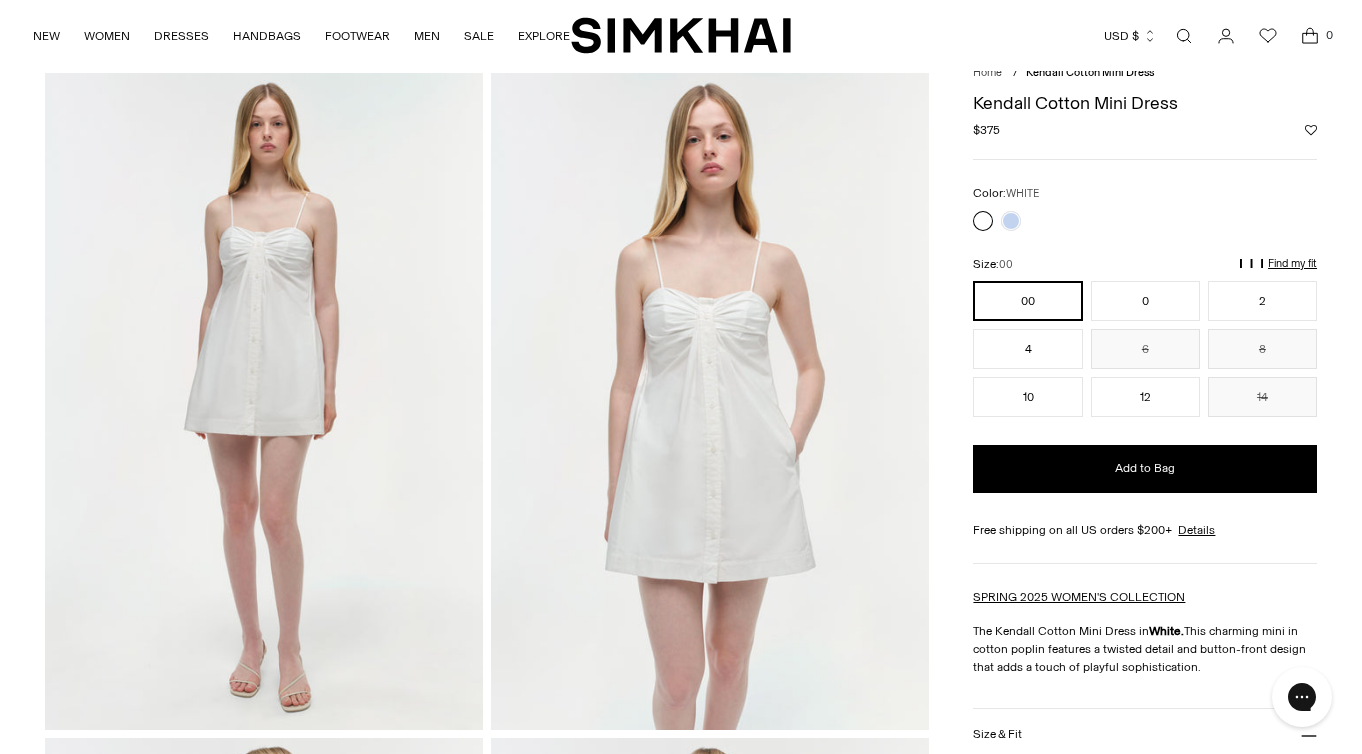 scroll, scrollTop: 73, scrollLeft: 0, axis: vertical 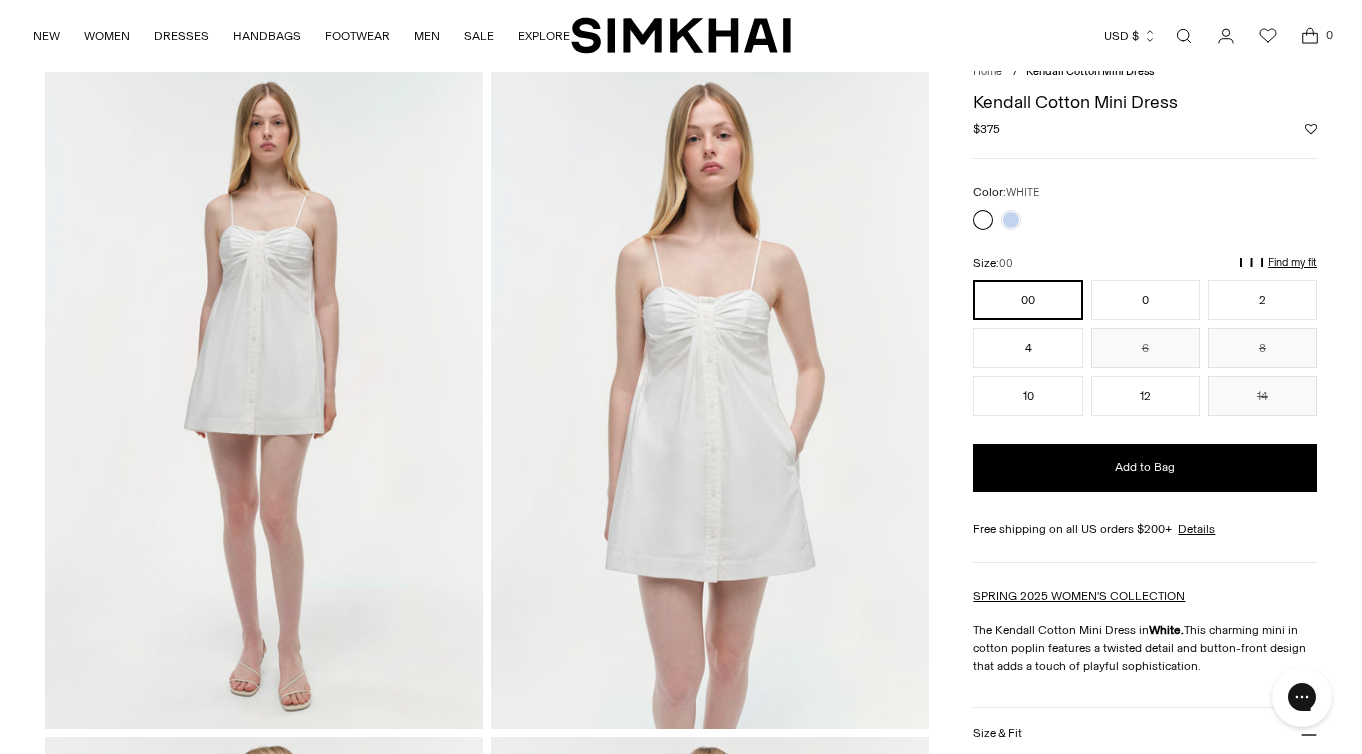 click at bounding box center [997, 220] 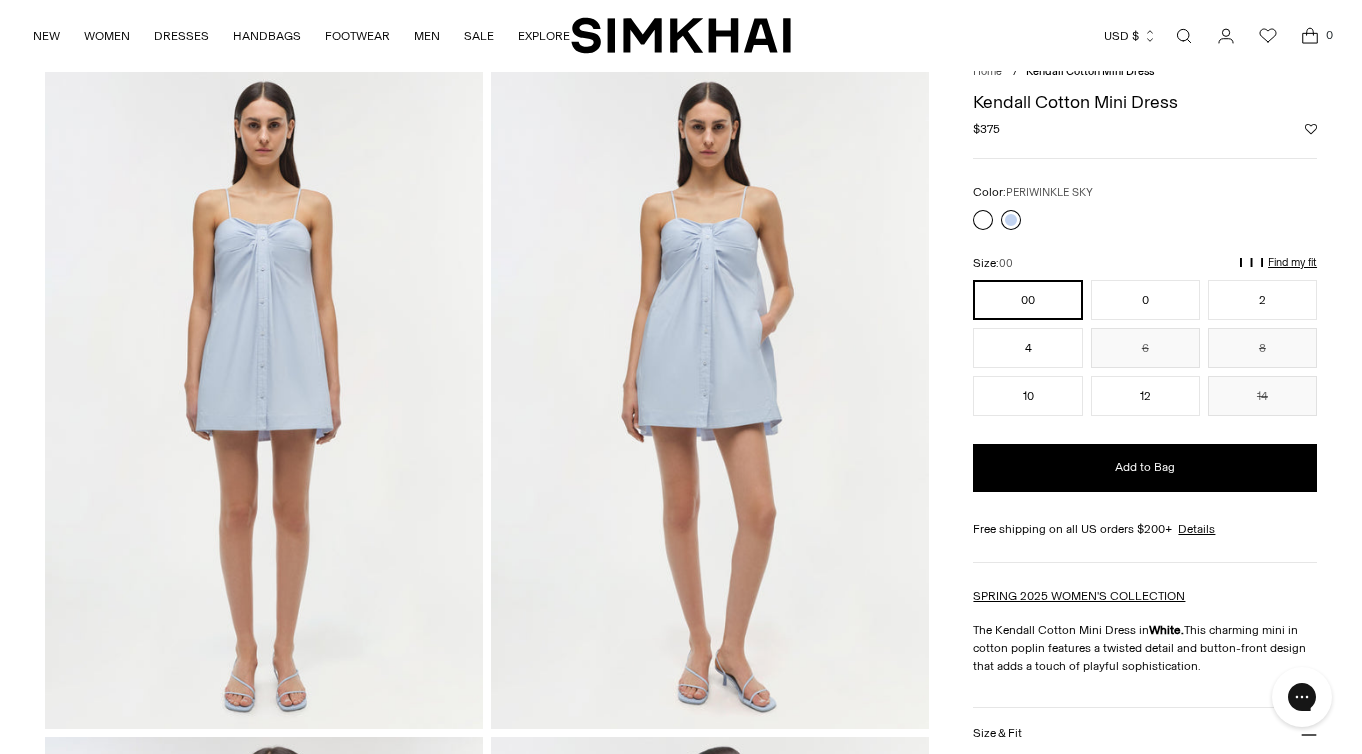 click at bounding box center (1011, 220) 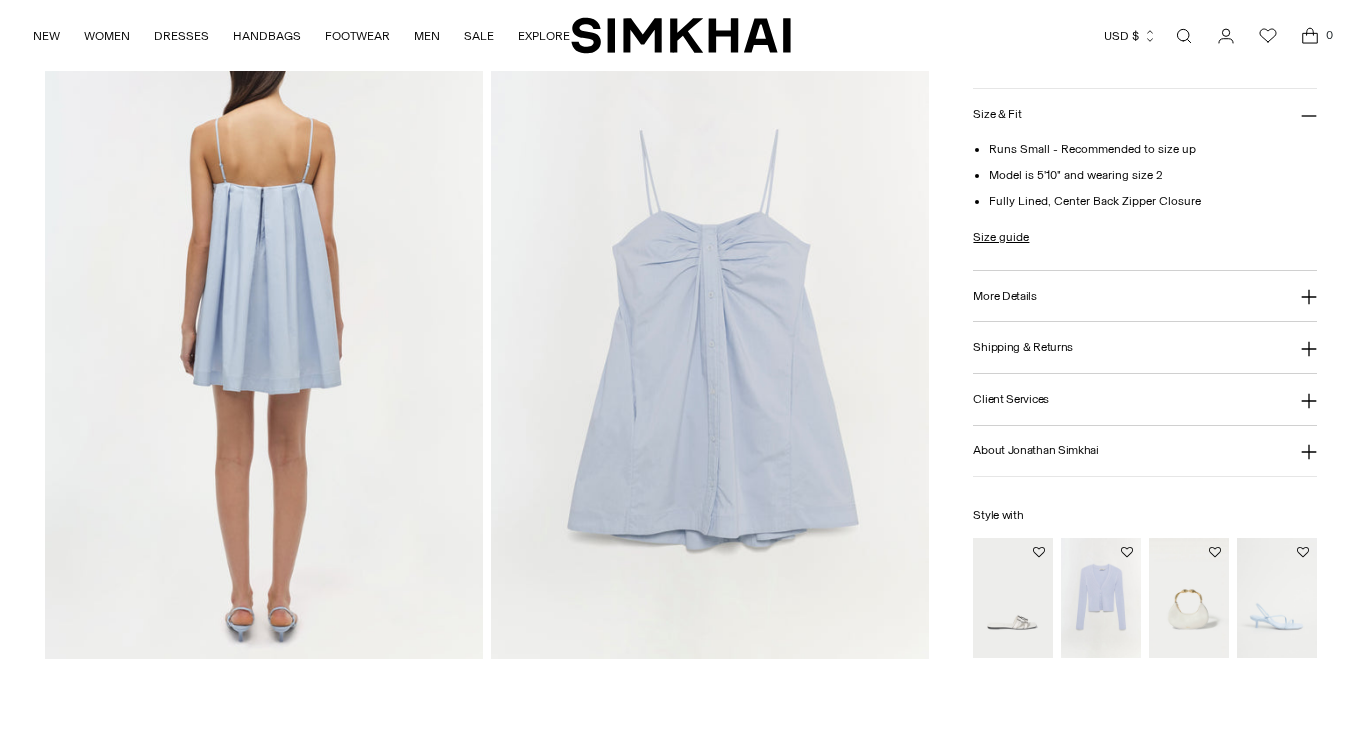 scroll, scrollTop: 1478, scrollLeft: 0, axis: vertical 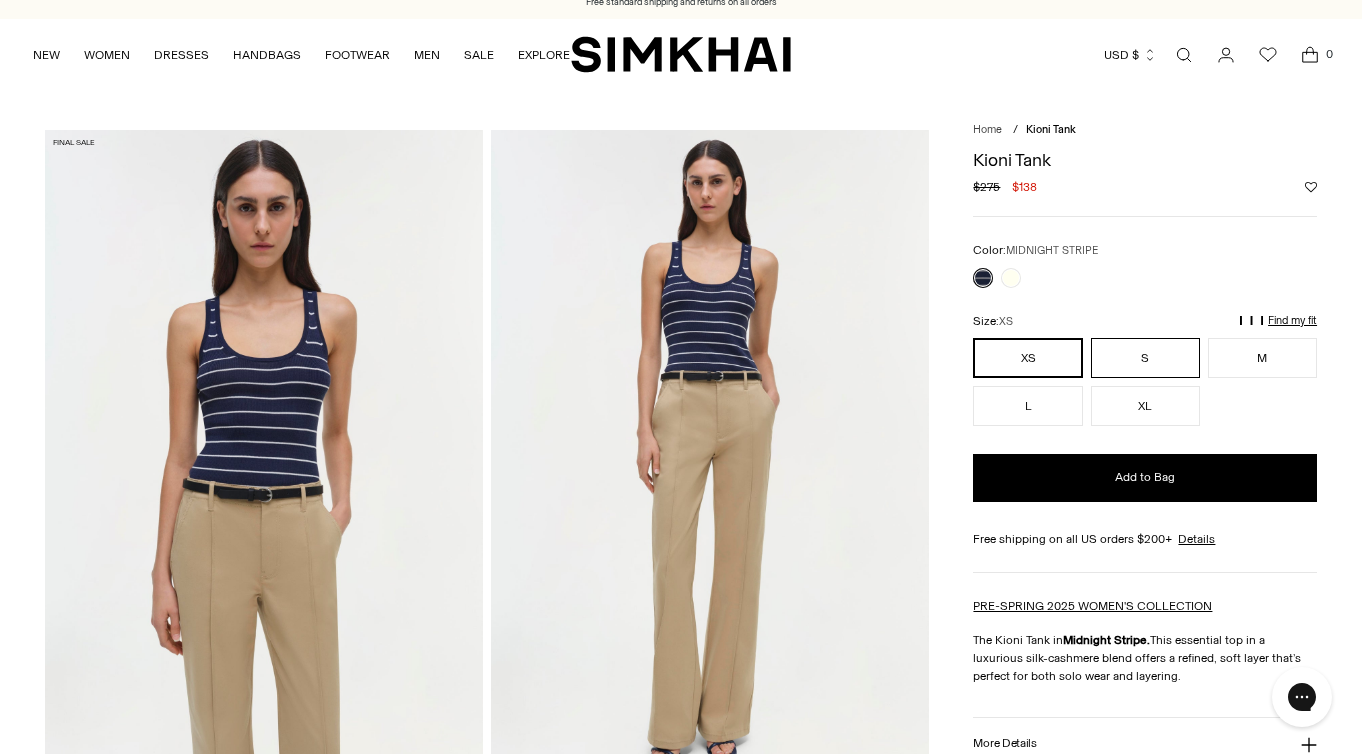 click on "S" at bounding box center (1145, 358) 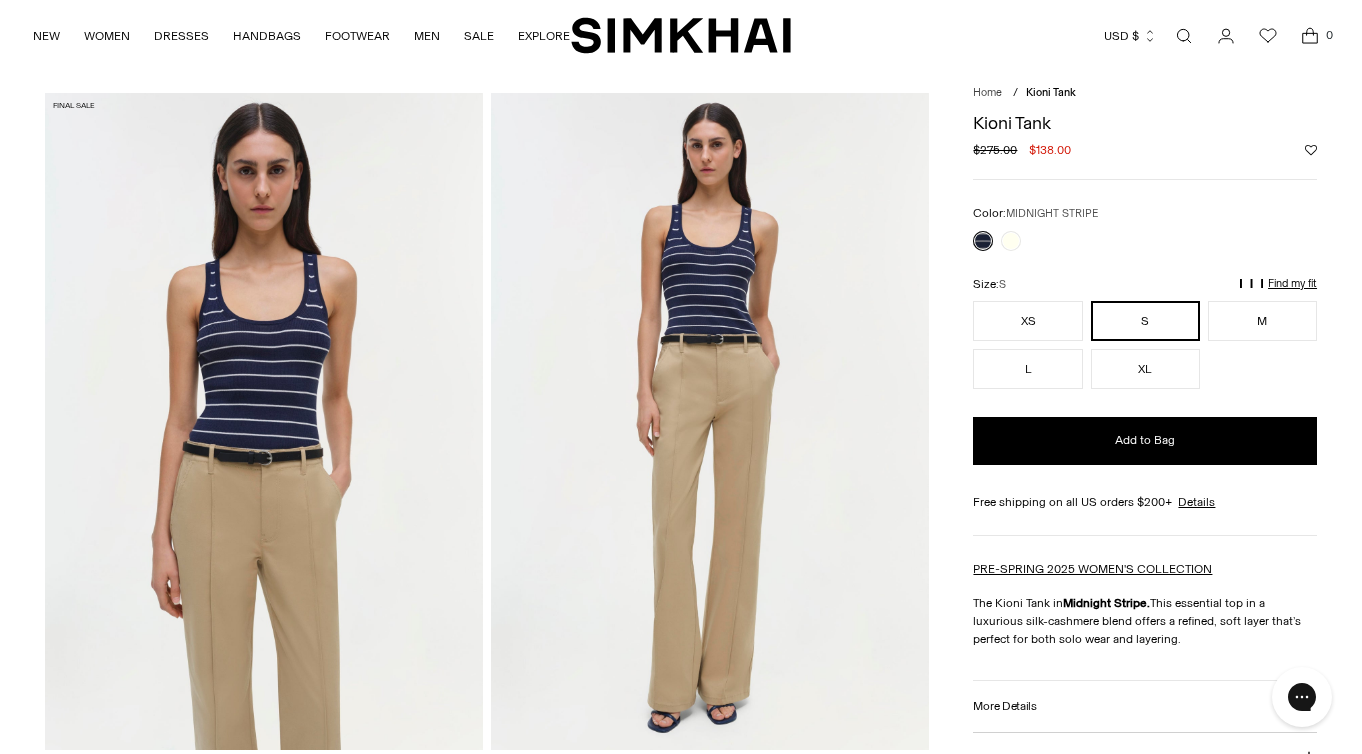 scroll, scrollTop: 58, scrollLeft: 0, axis: vertical 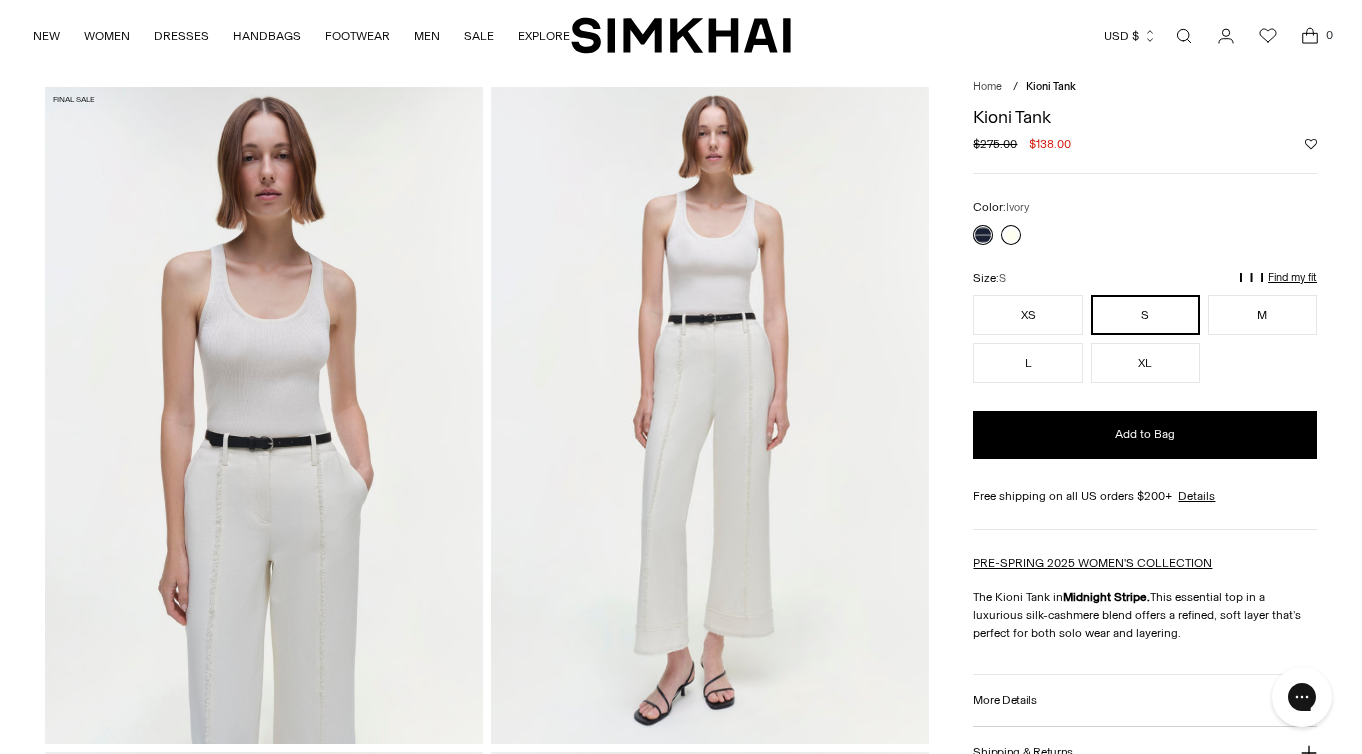 click at bounding box center (1011, 235) 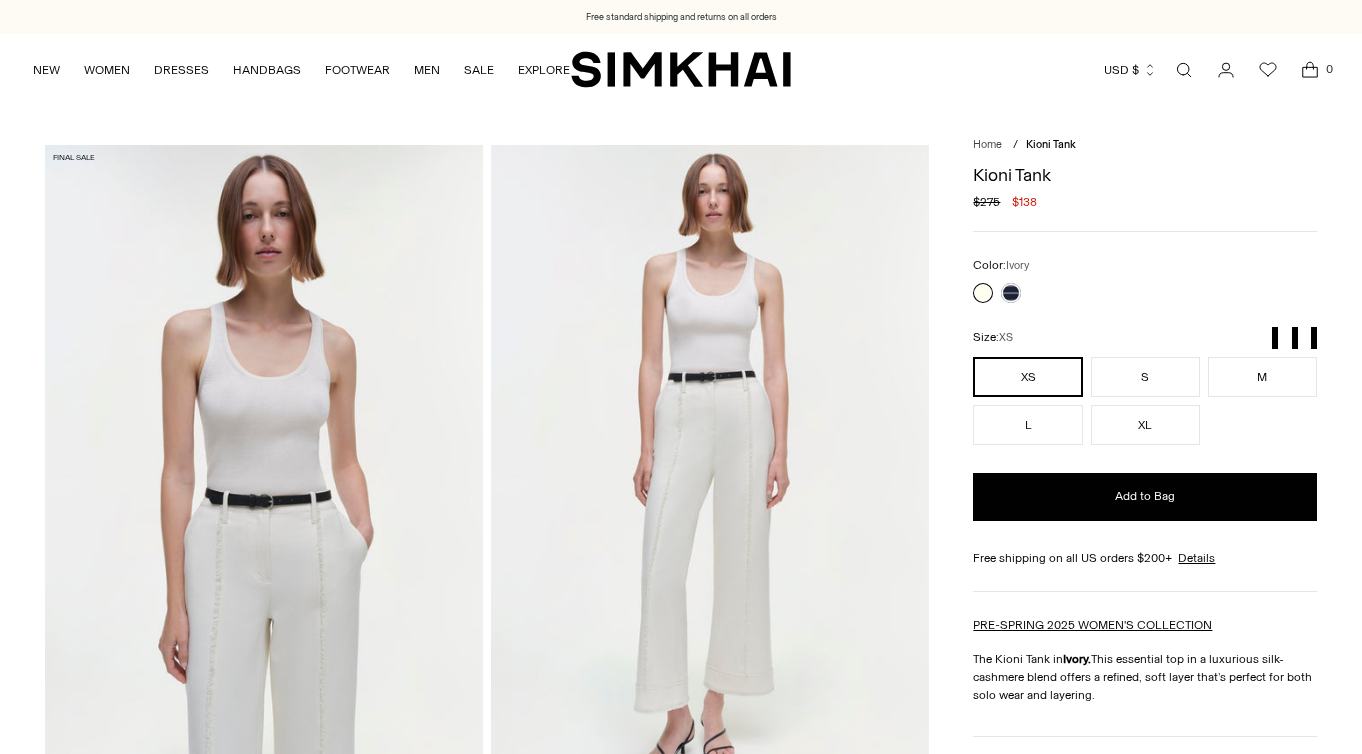 scroll, scrollTop: 0, scrollLeft: 0, axis: both 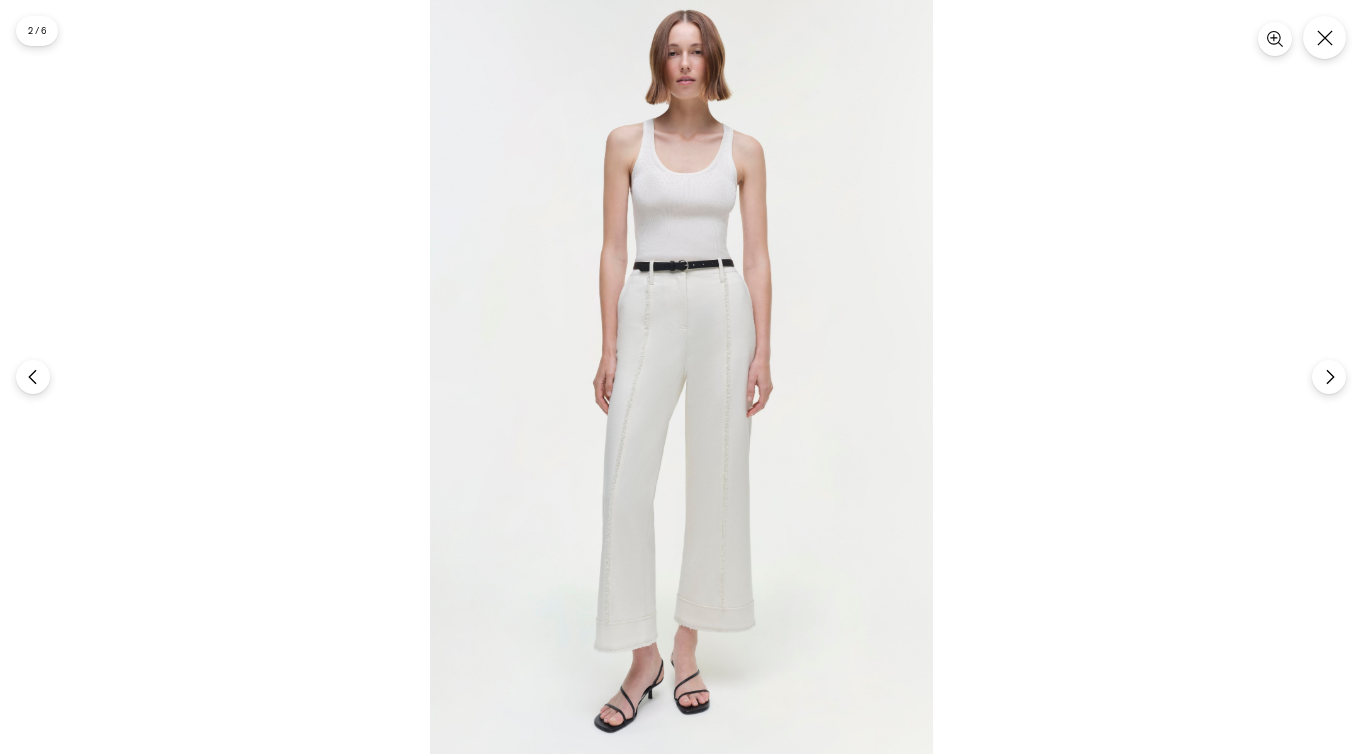 click at bounding box center [681, 377] 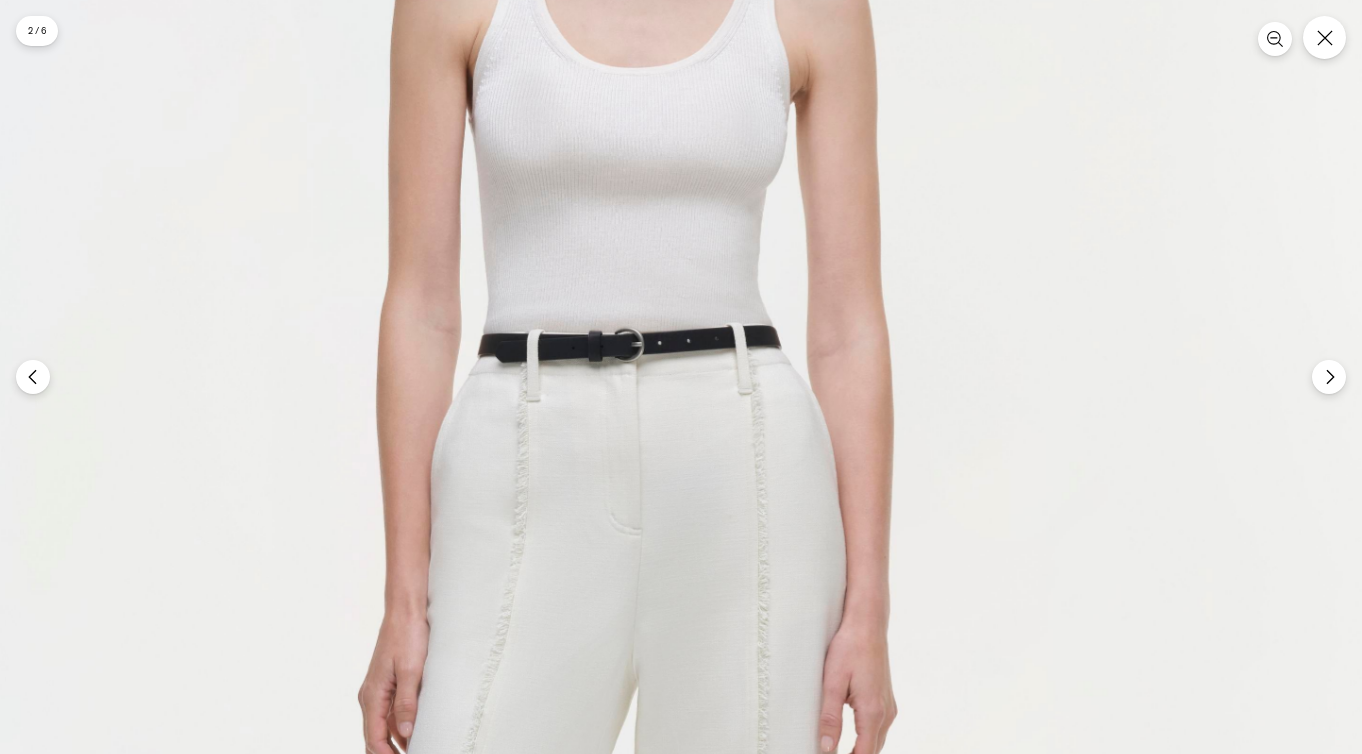 scroll, scrollTop: 0, scrollLeft: 0, axis: both 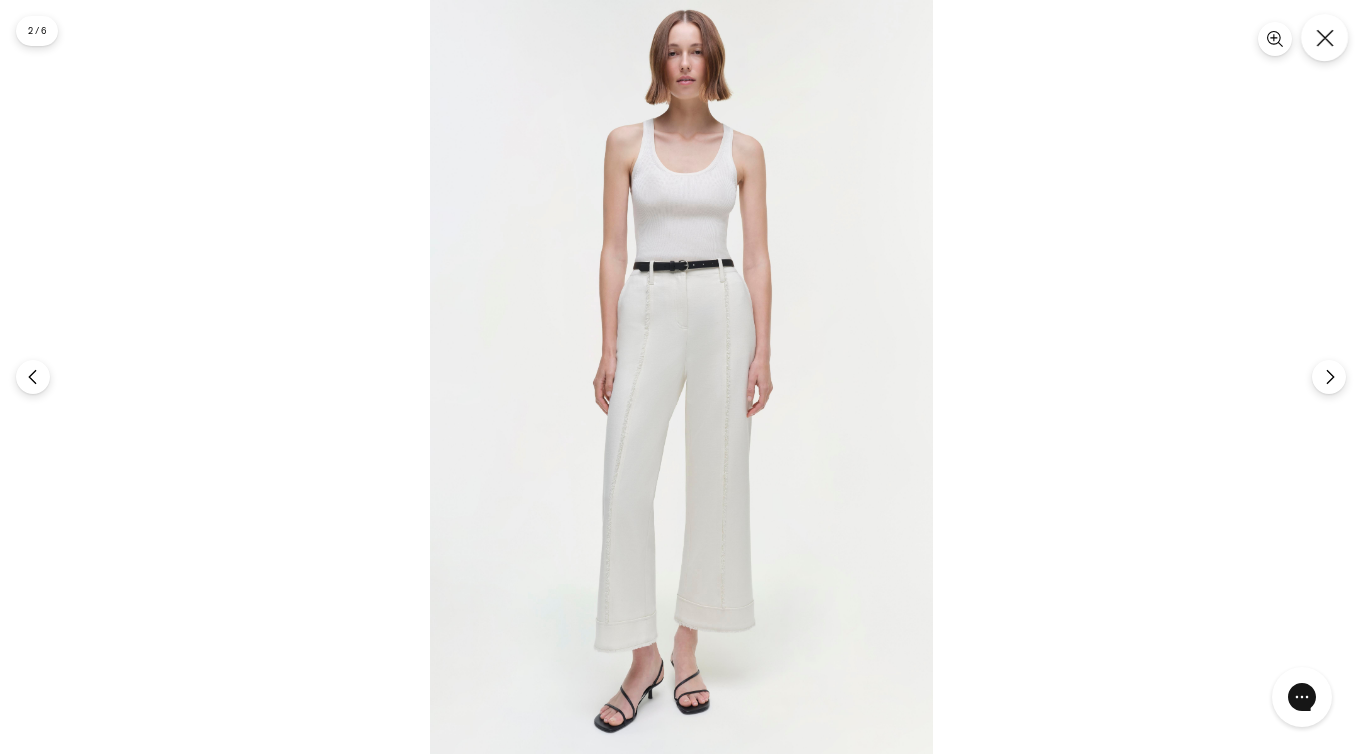 click at bounding box center [1324, 37] 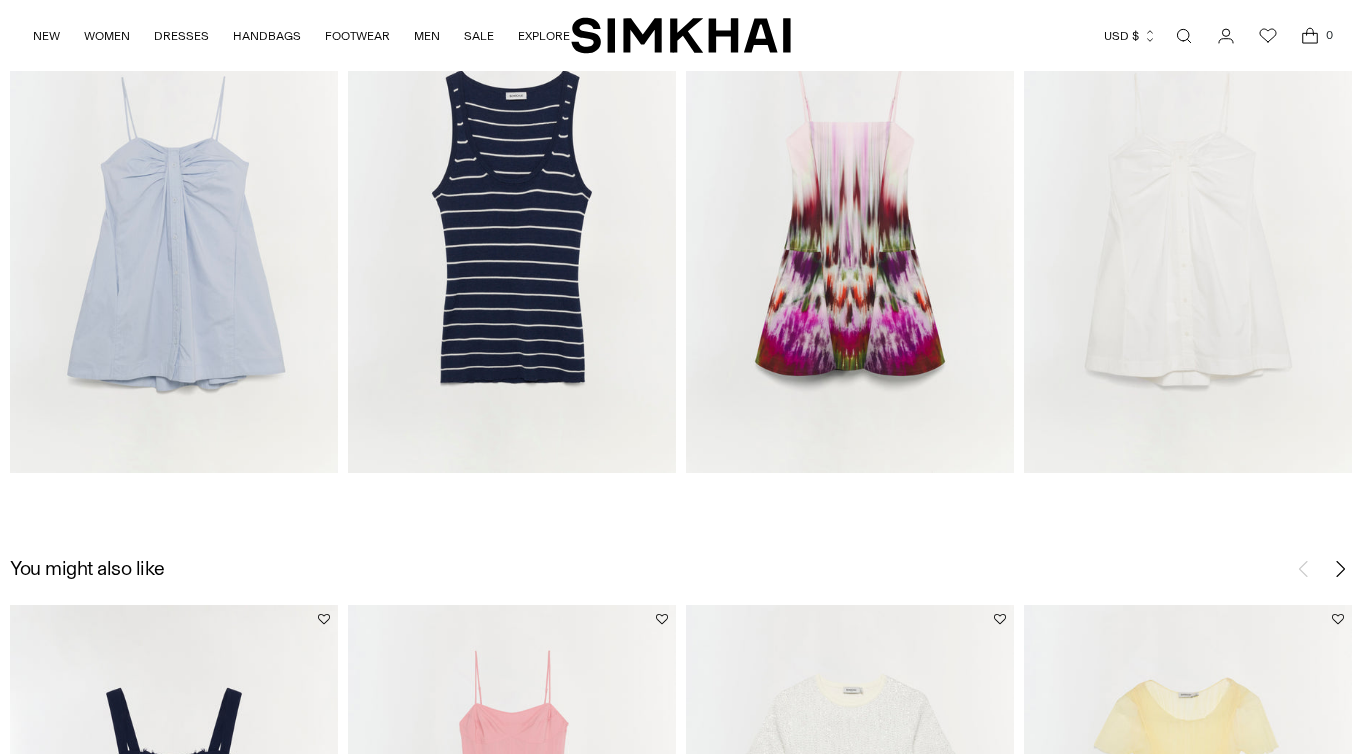 scroll, scrollTop: 2278, scrollLeft: 0, axis: vertical 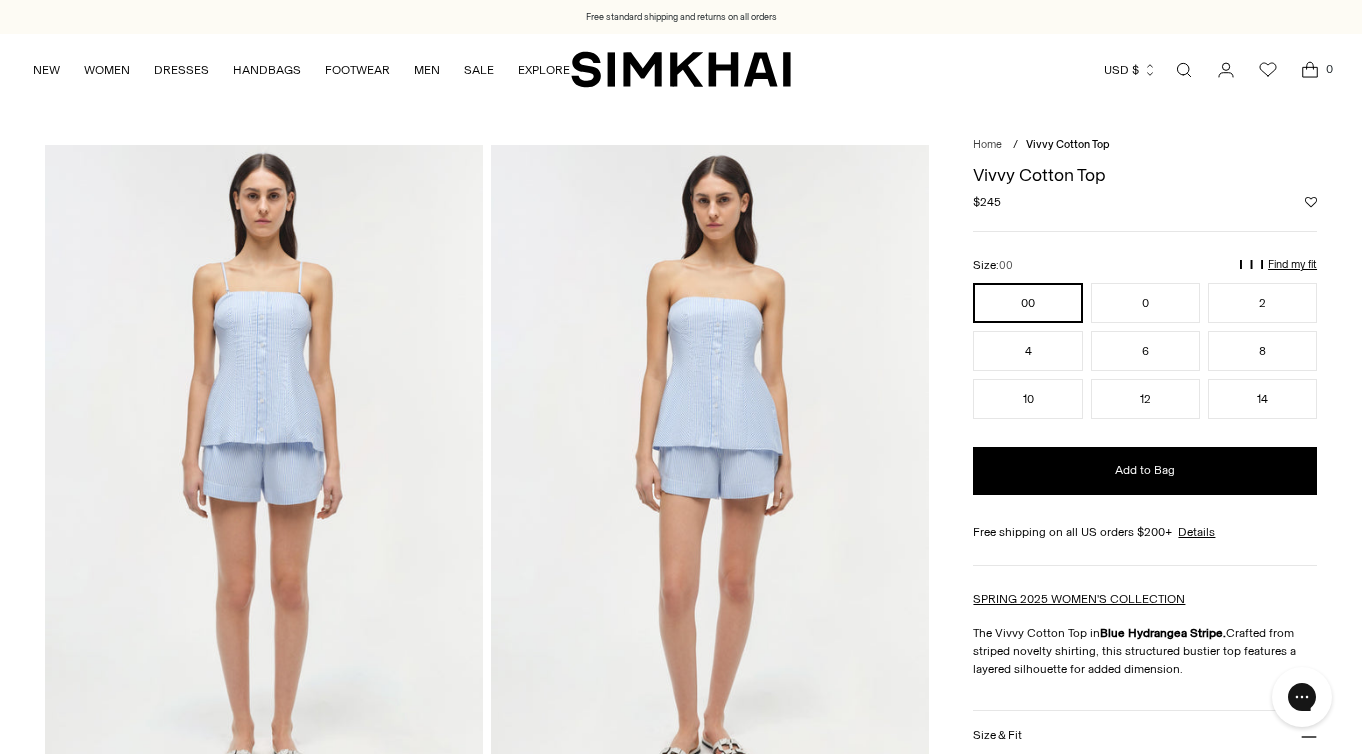 click at bounding box center [710, 473] 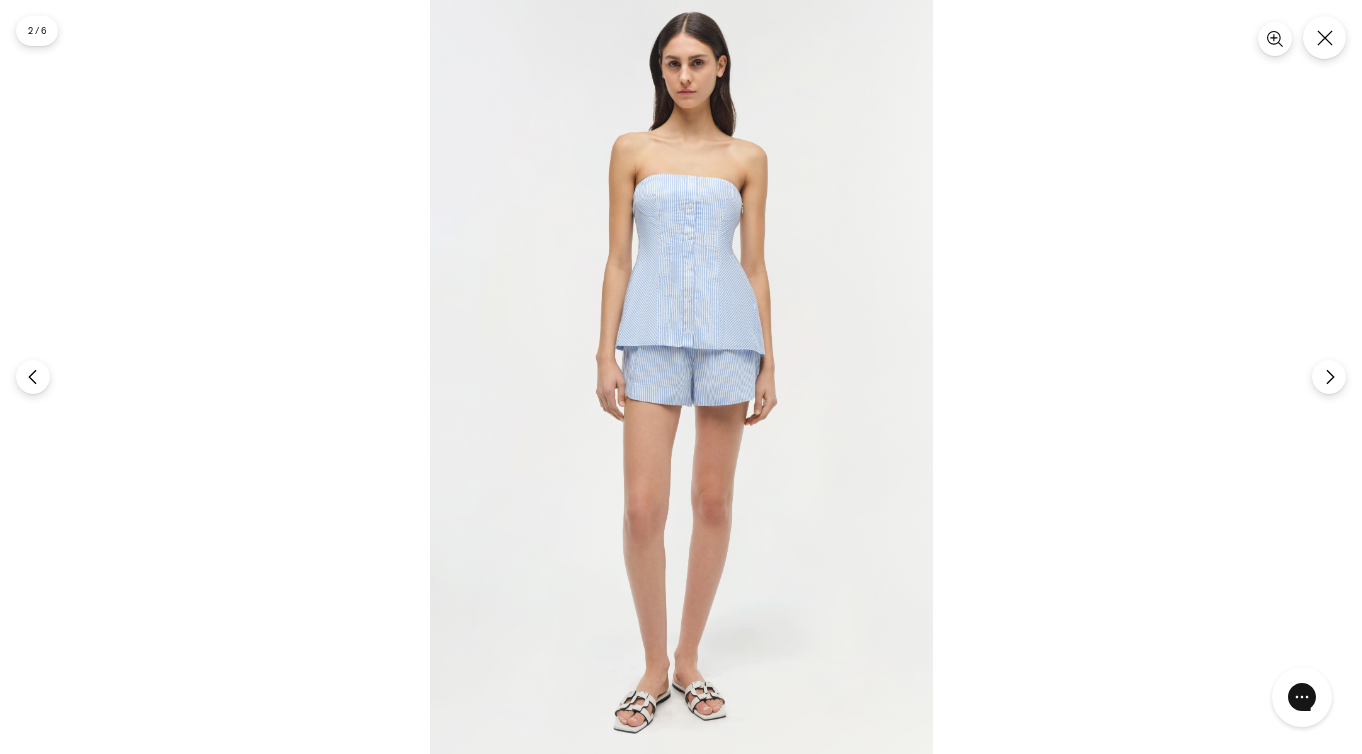 click at bounding box center [681, 377] 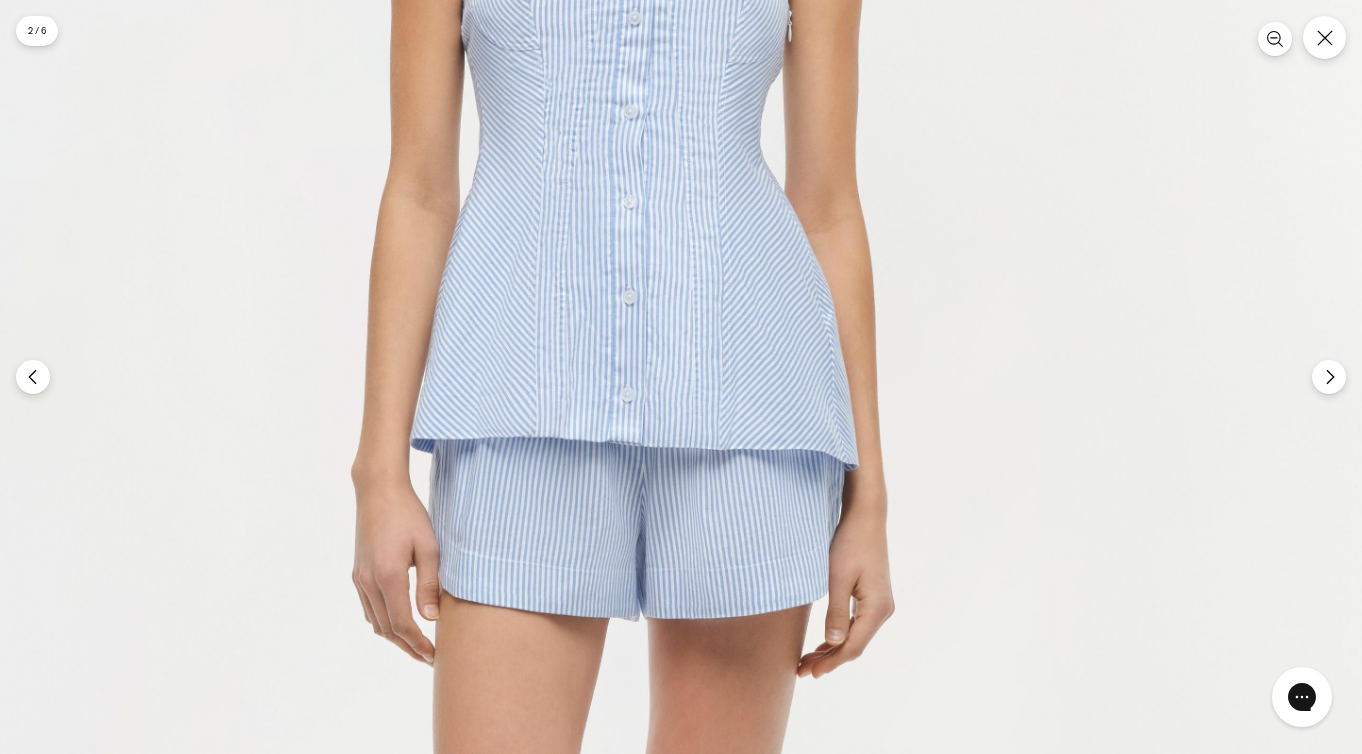 click at bounding box center (608, 532) 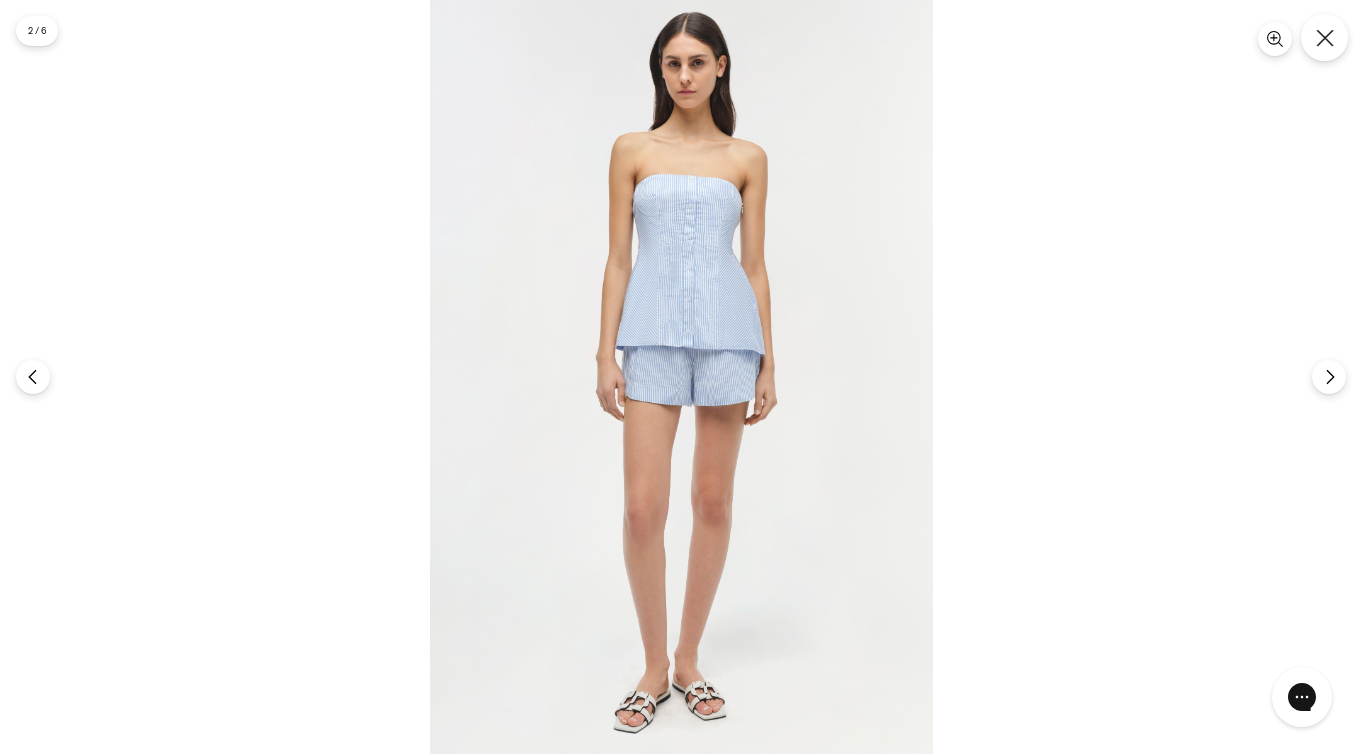 click 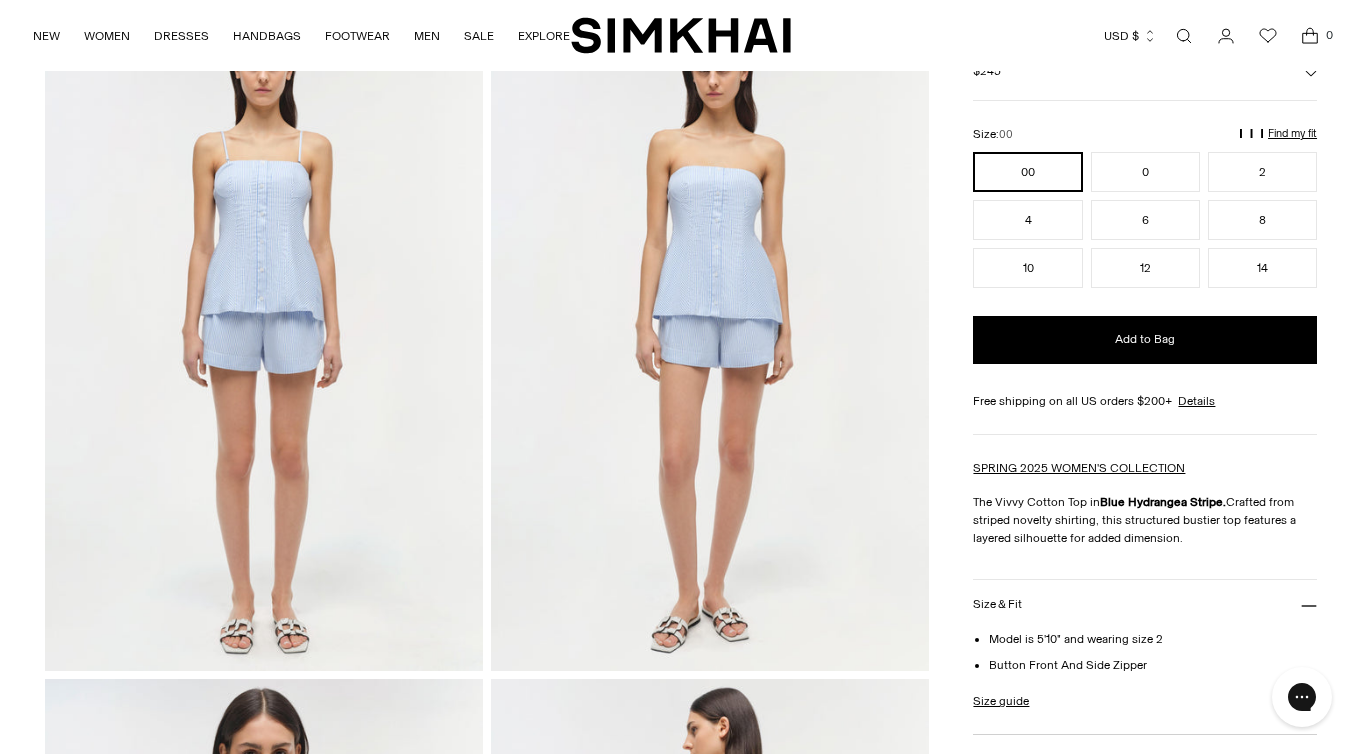 scroll, scrollTop: 132, scrollLeft: 0, axis: vertical 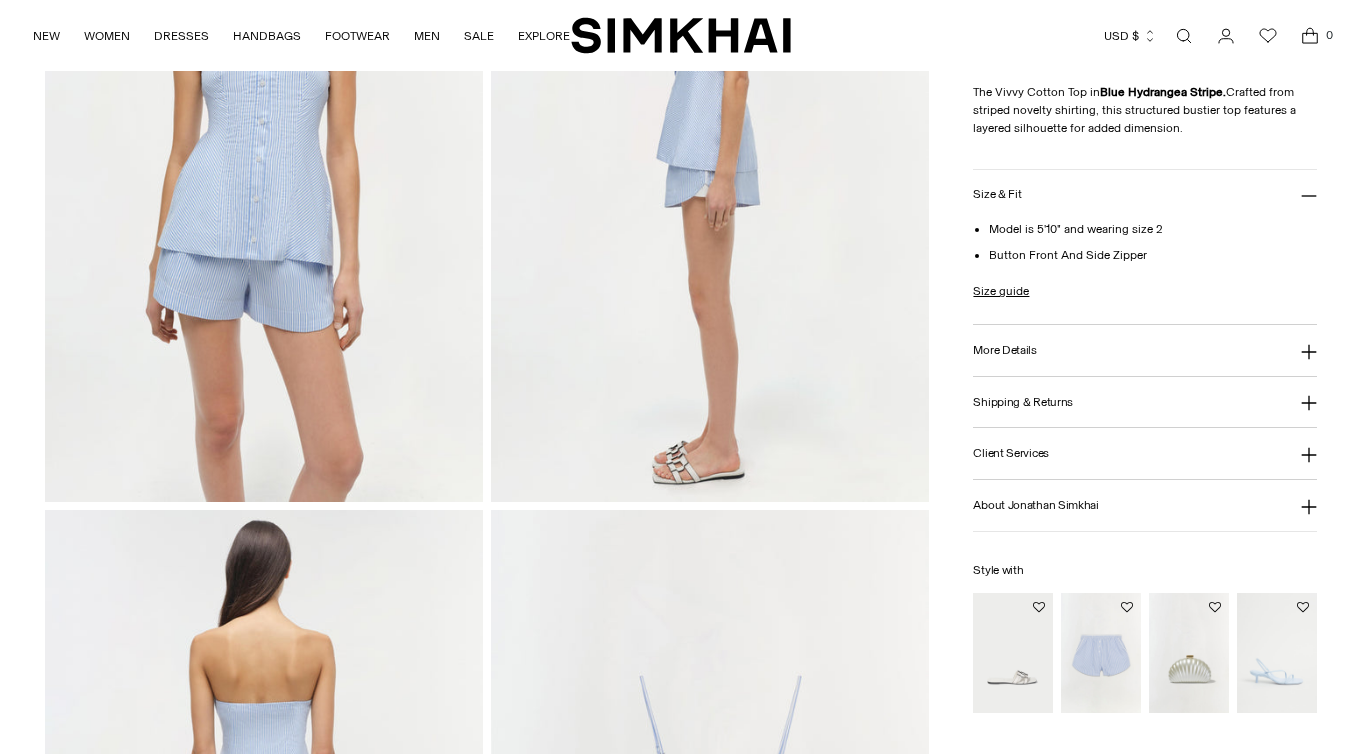 click at bounding box center (0, 0) 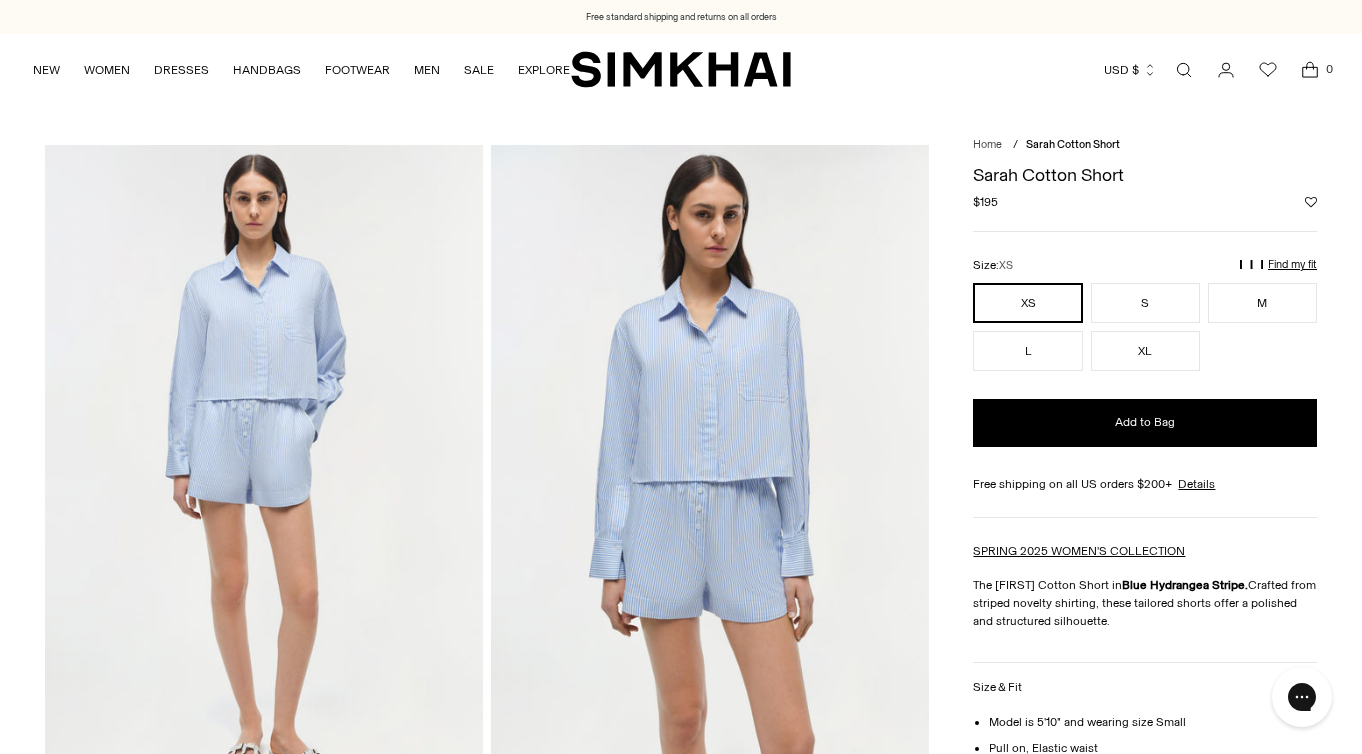 scroll, scrollTop: 0, scrollLeft: 0, axis: both 